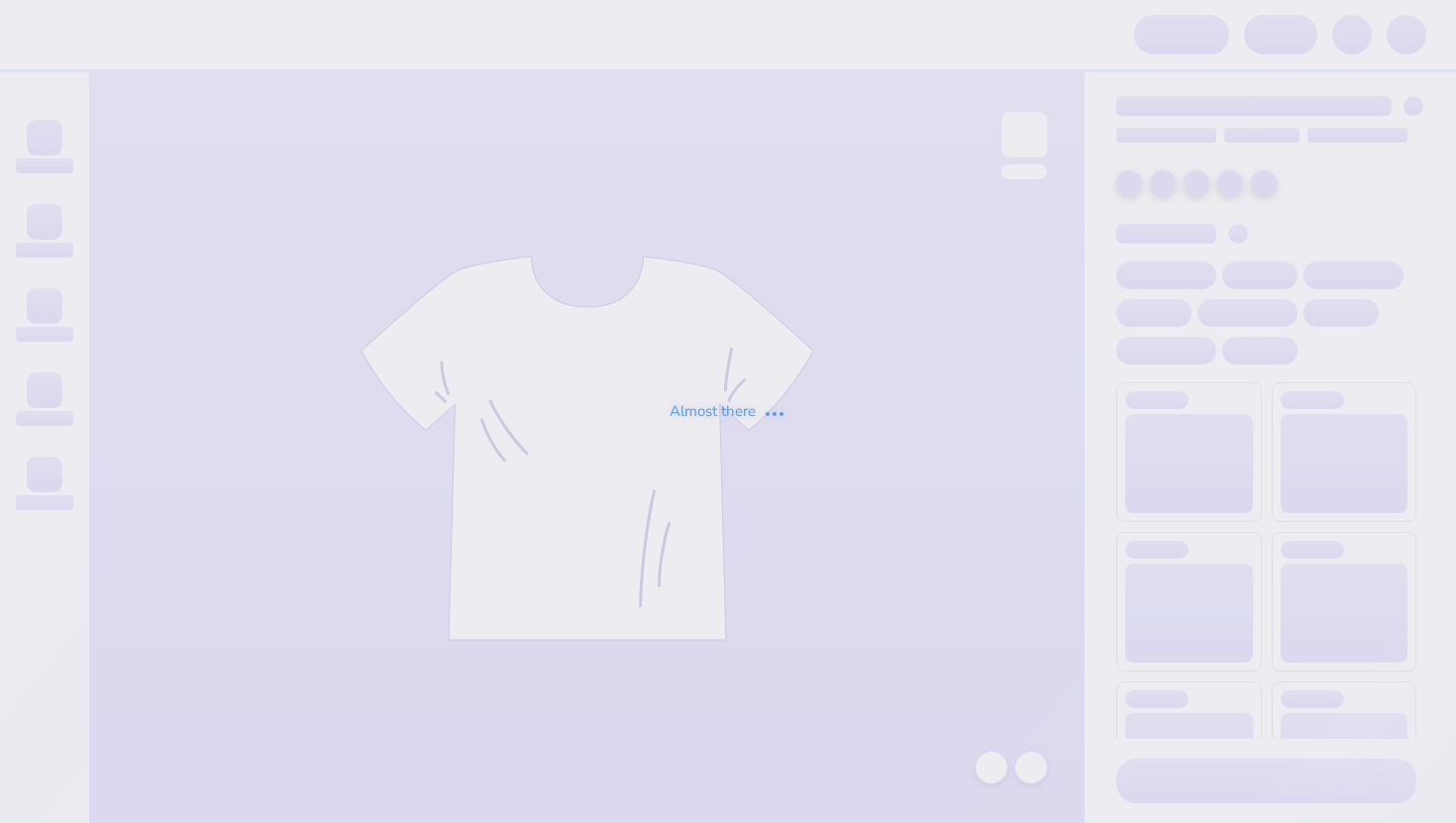 scroll, scrollTop: 0, scrollLeft: 0, axis: both 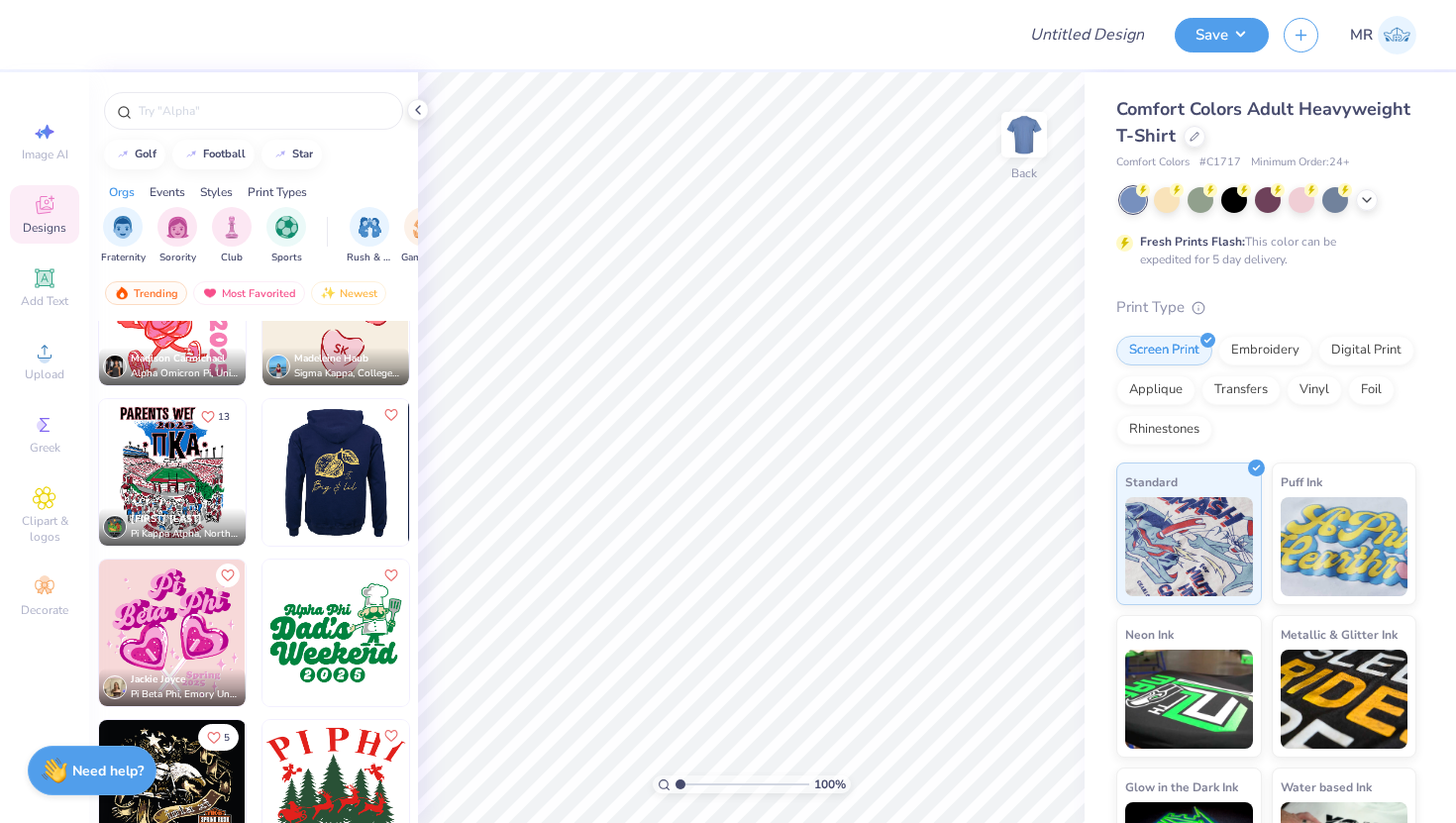 click at bounding box center (335, 472) 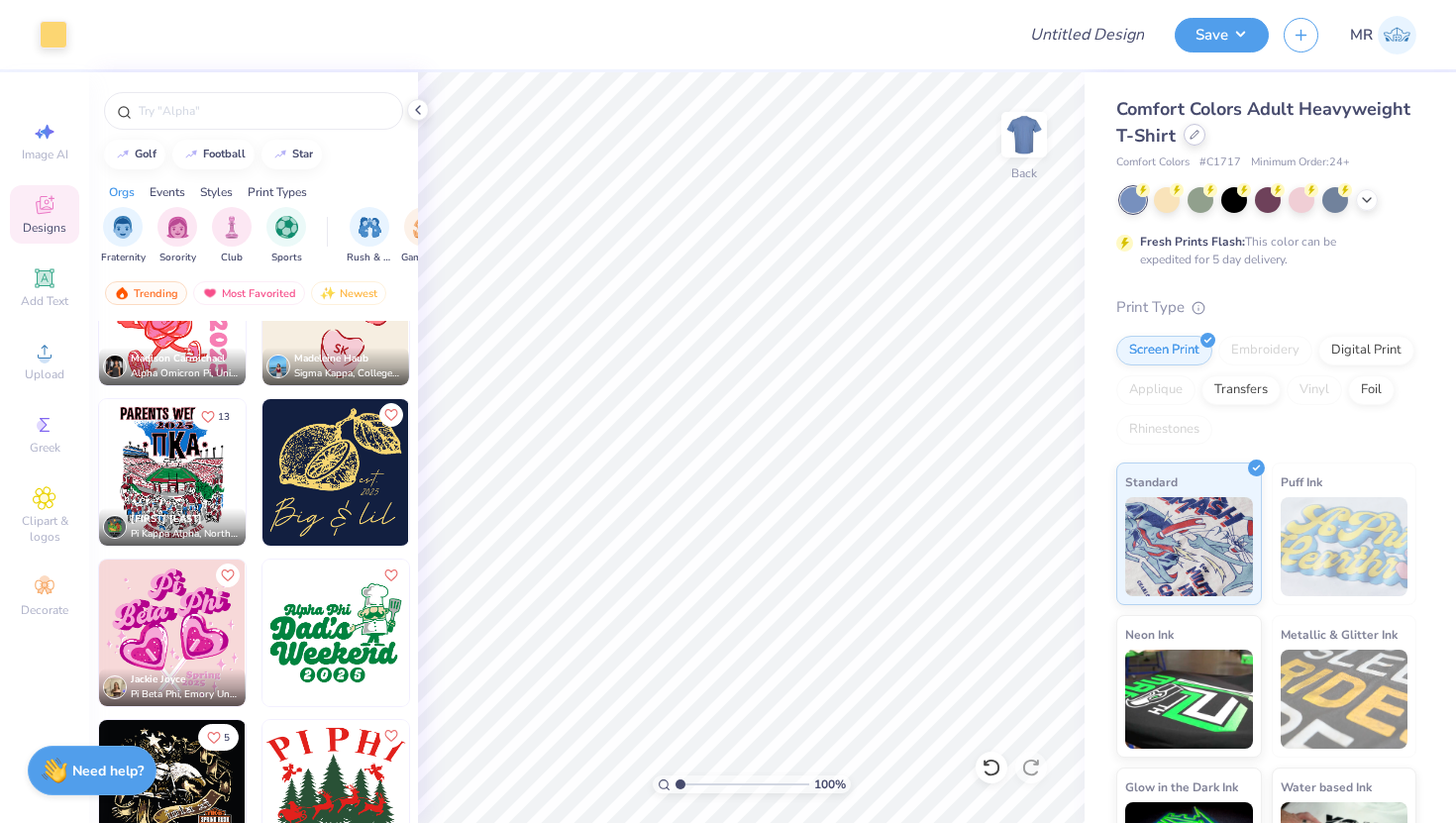 click 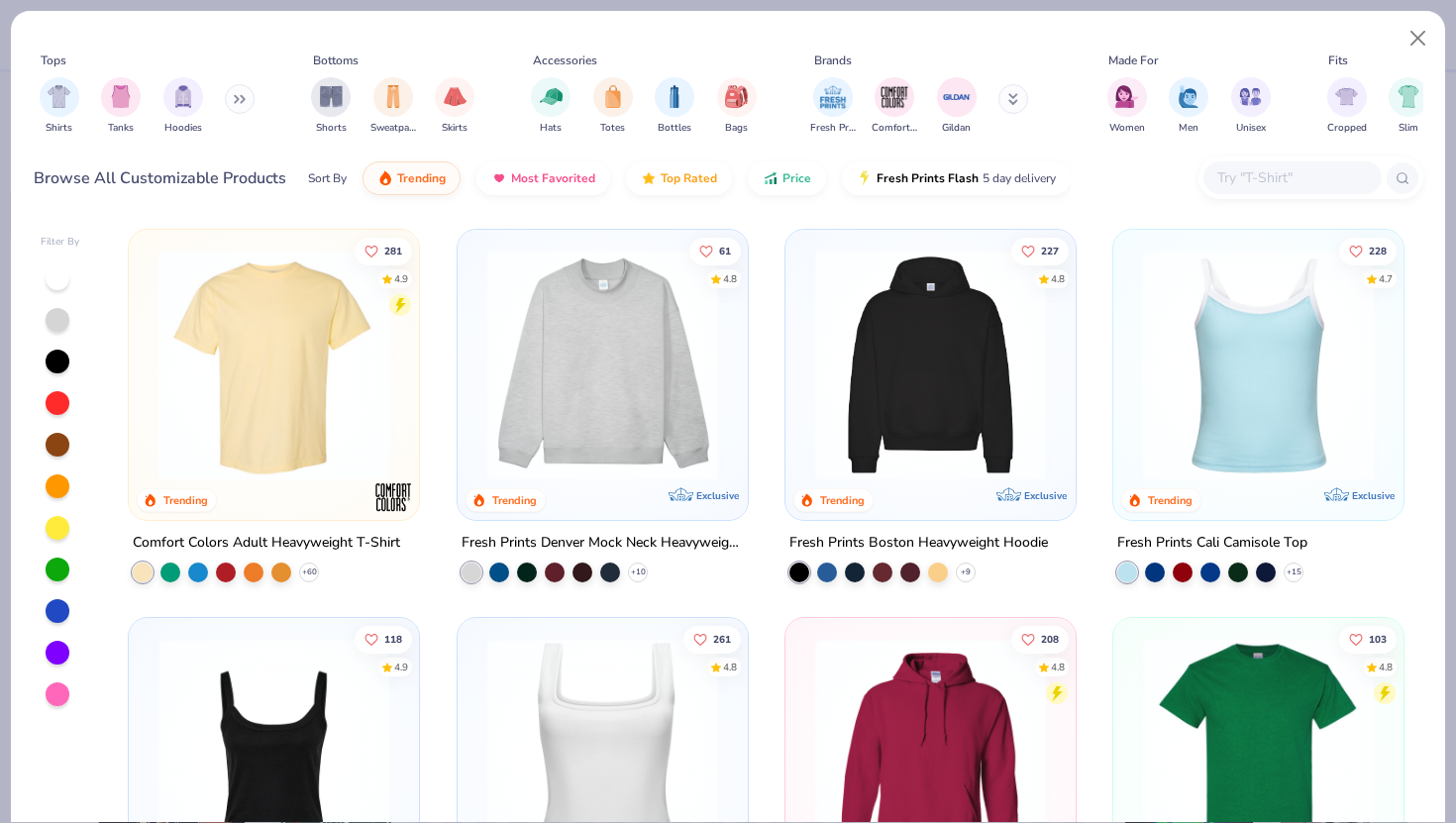 click at bounding box center (1258, 364) 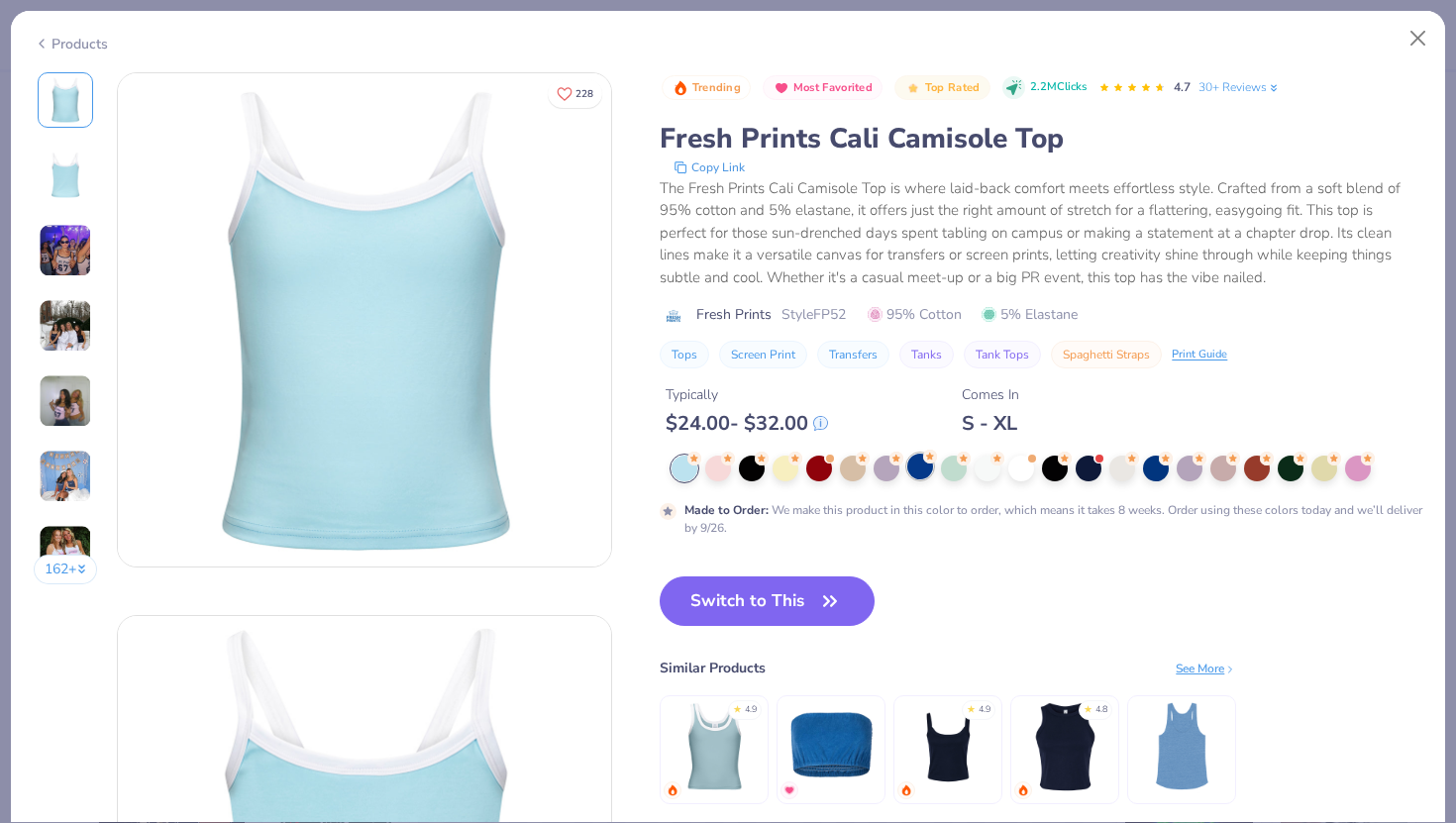 click at bounding box center [920, 466] 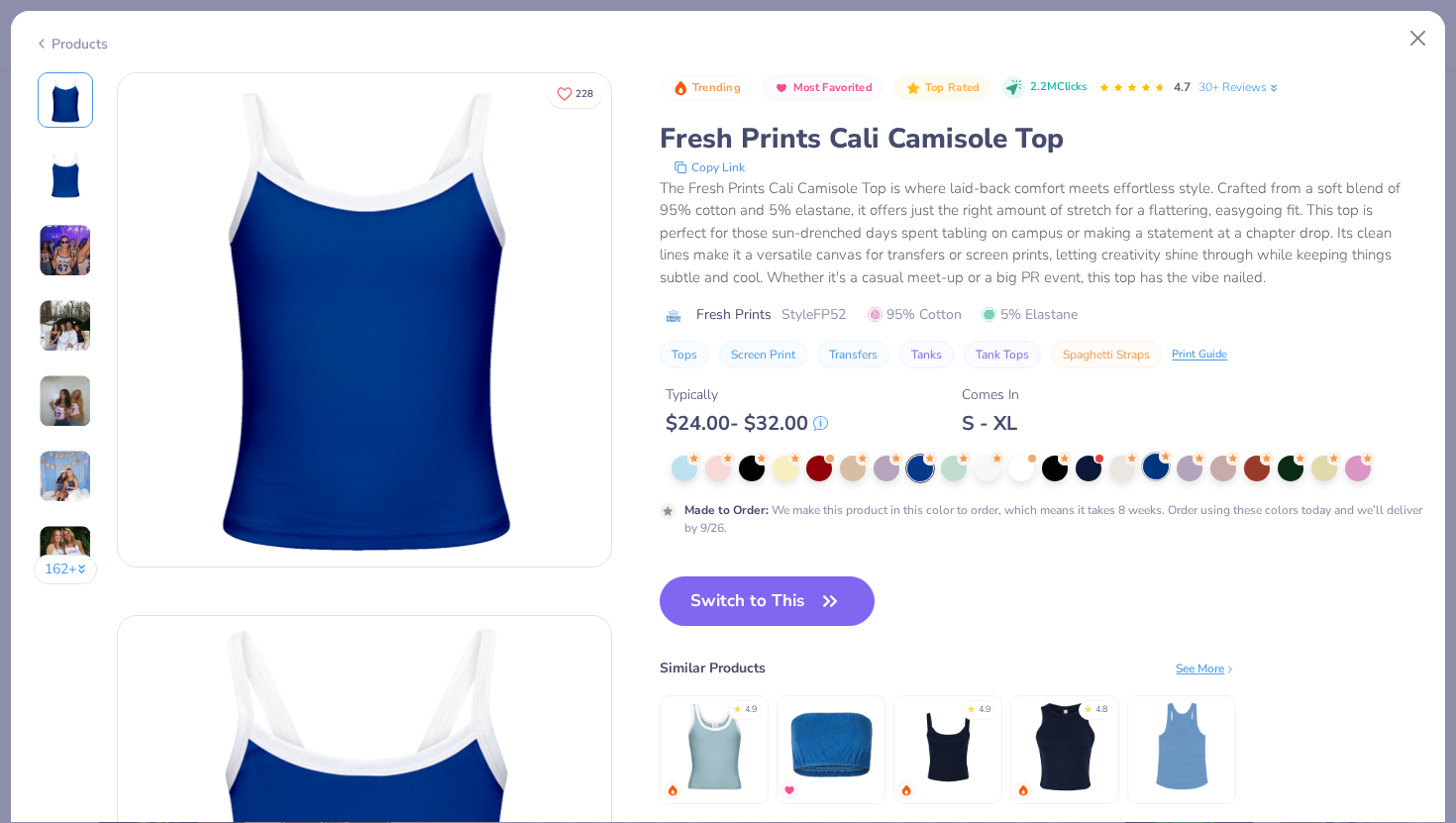 click at bounding box center (1156, 466) 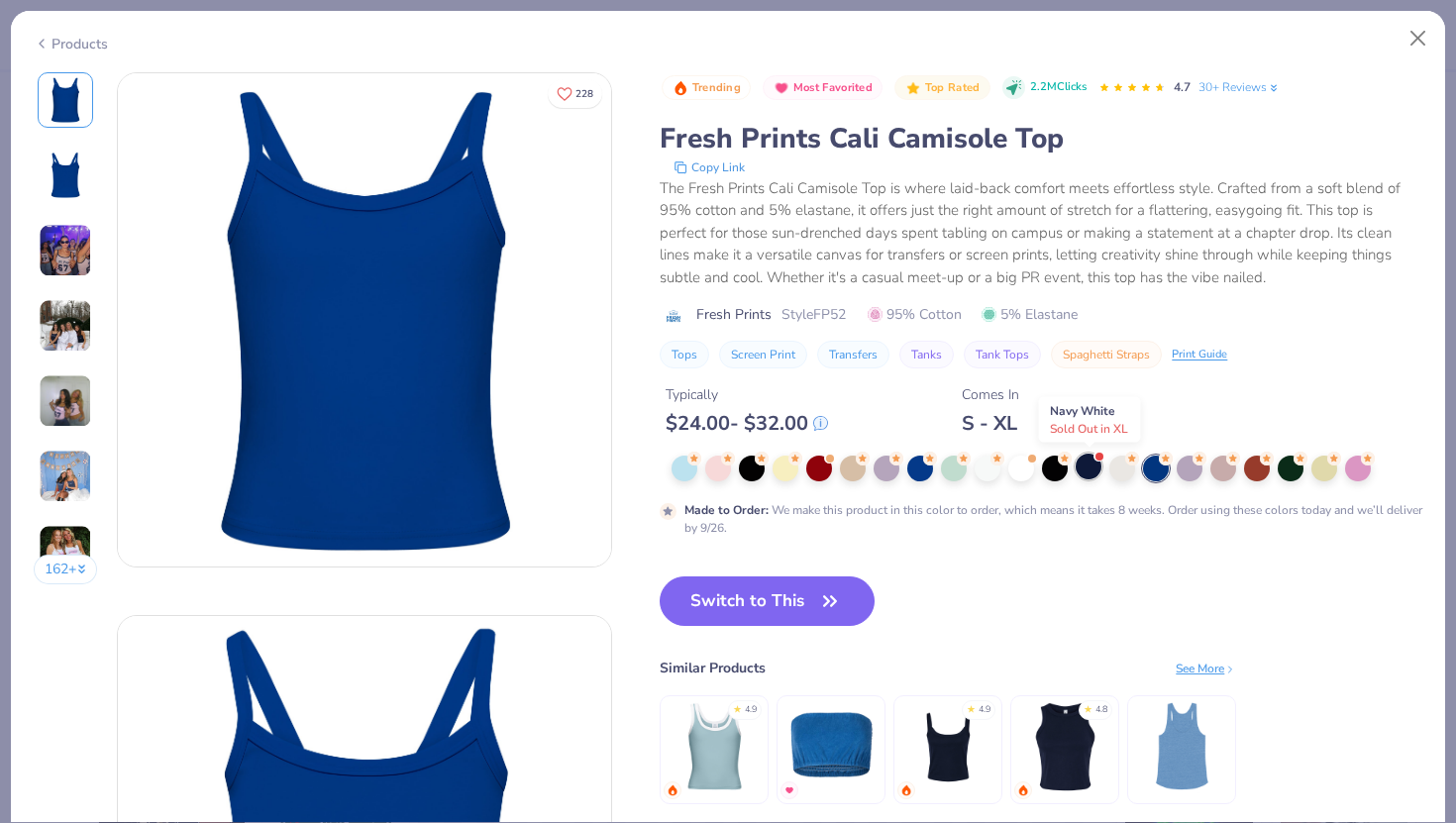 click at bounding box center (1089, 466) 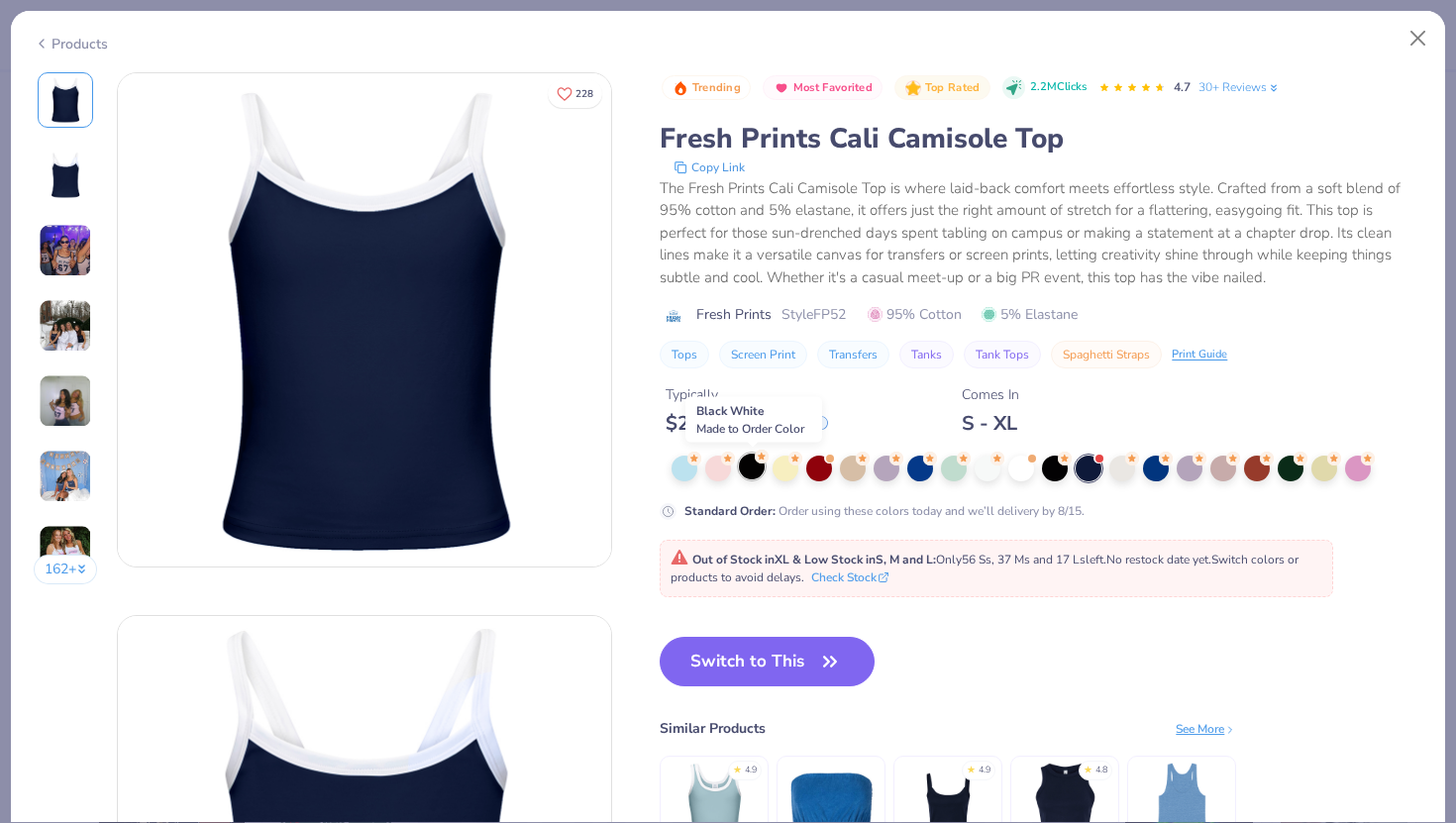 click at bounding box center [752, 466] 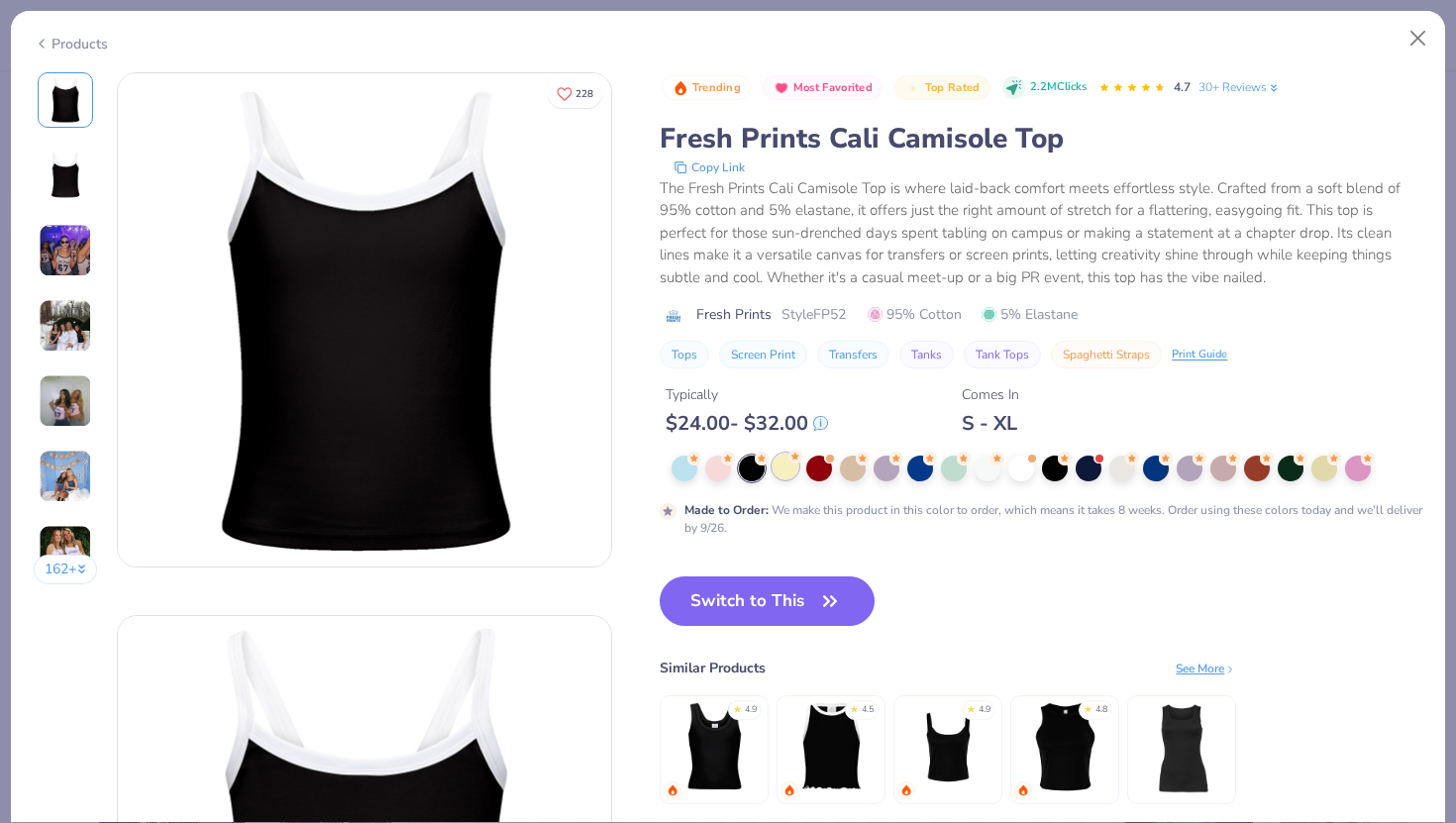 click at bounding box center [785, 466] 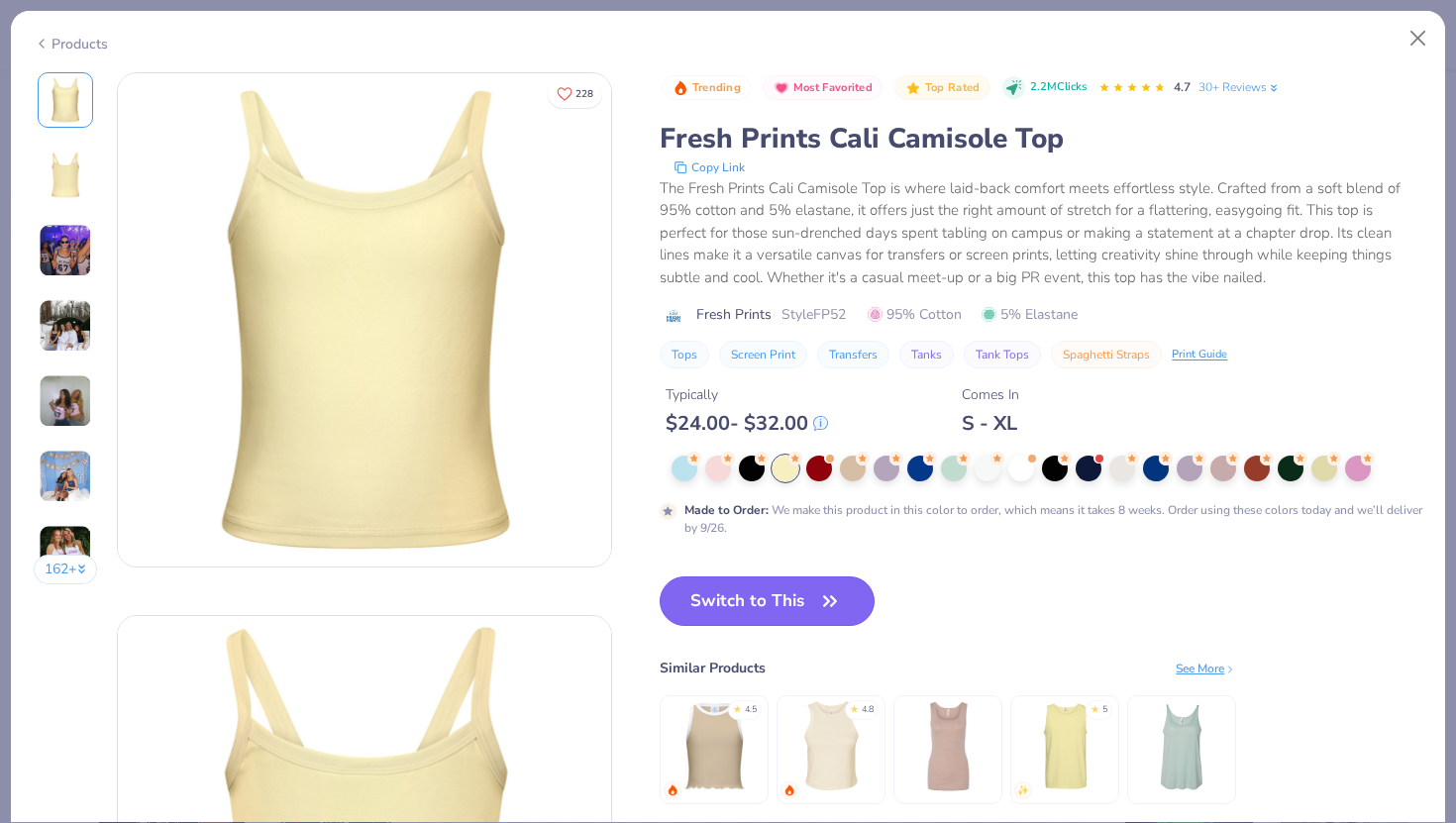click on "Switch to This" at bounding box center (767, 601) 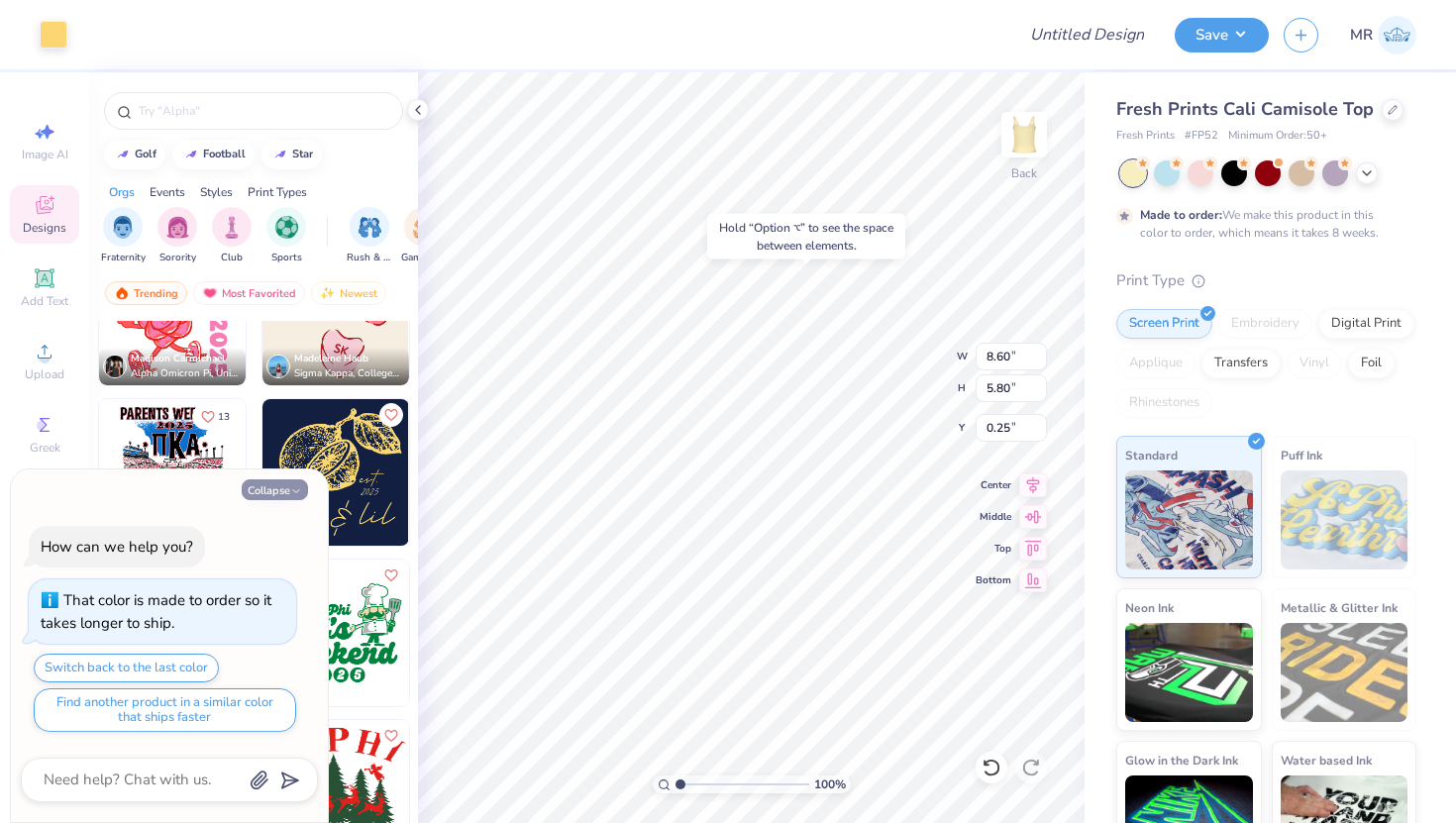 click on "Collapse" at bounding box center (274, 489) 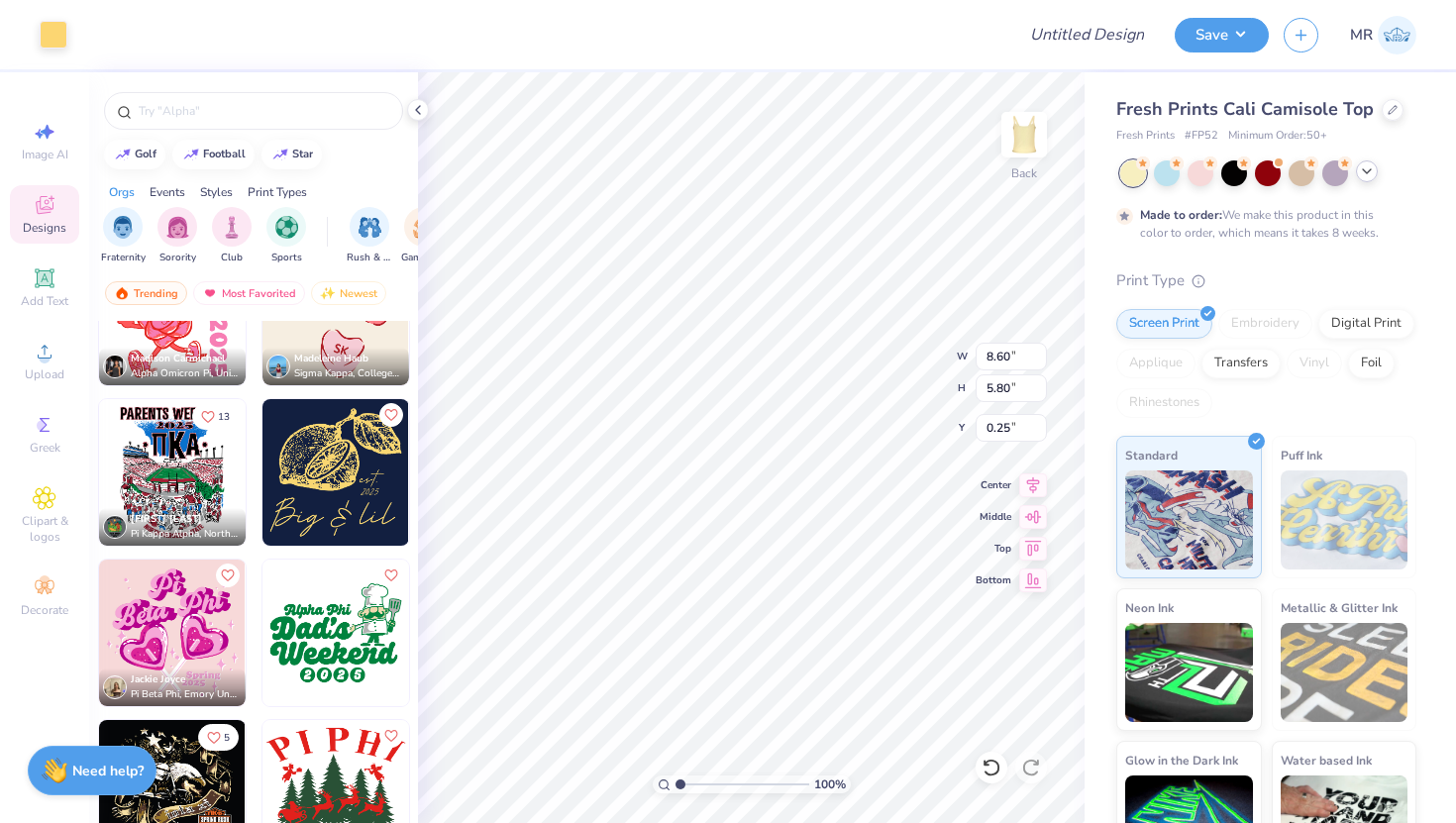 click 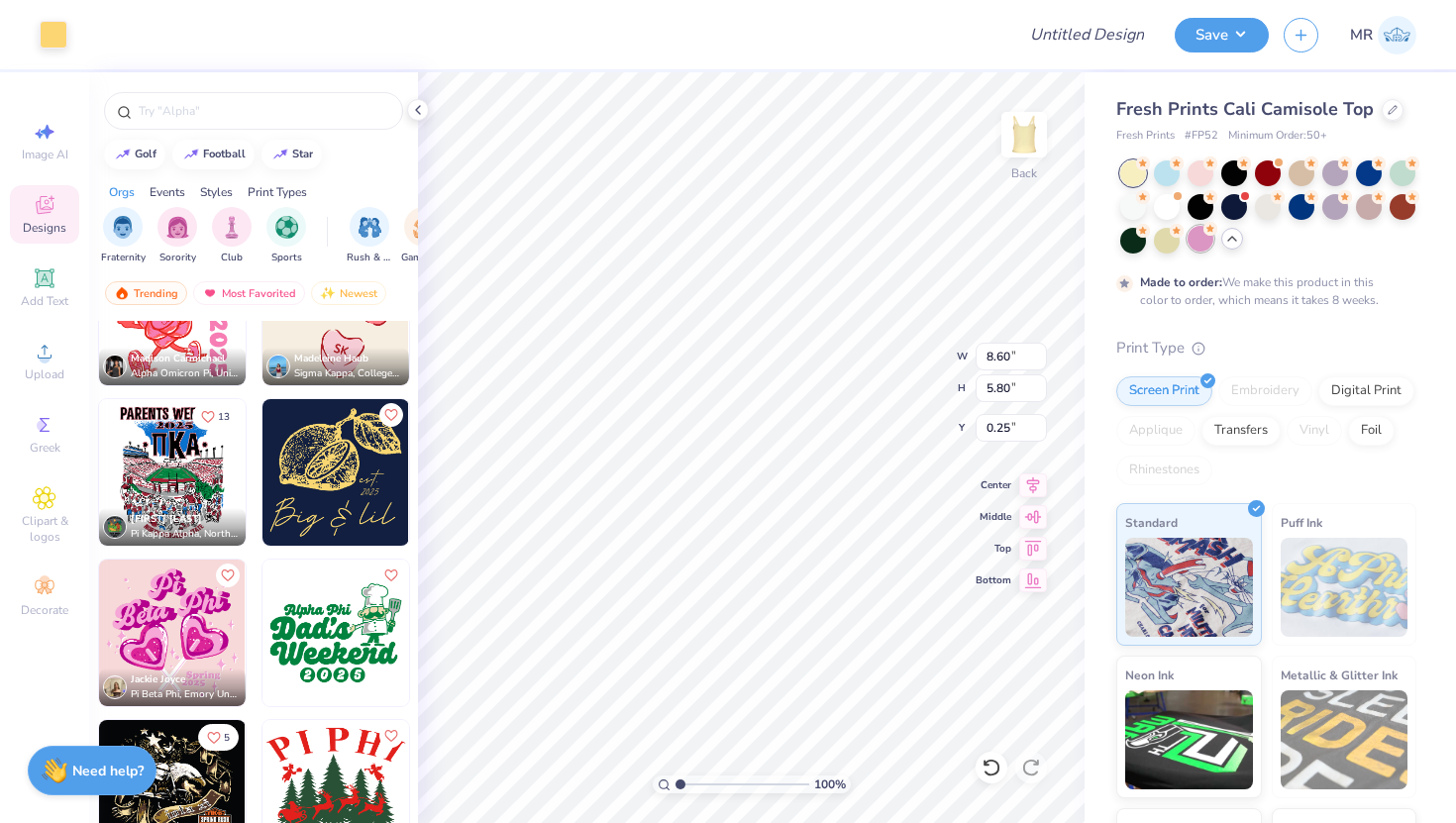 click at bounding box center (1200, 239) 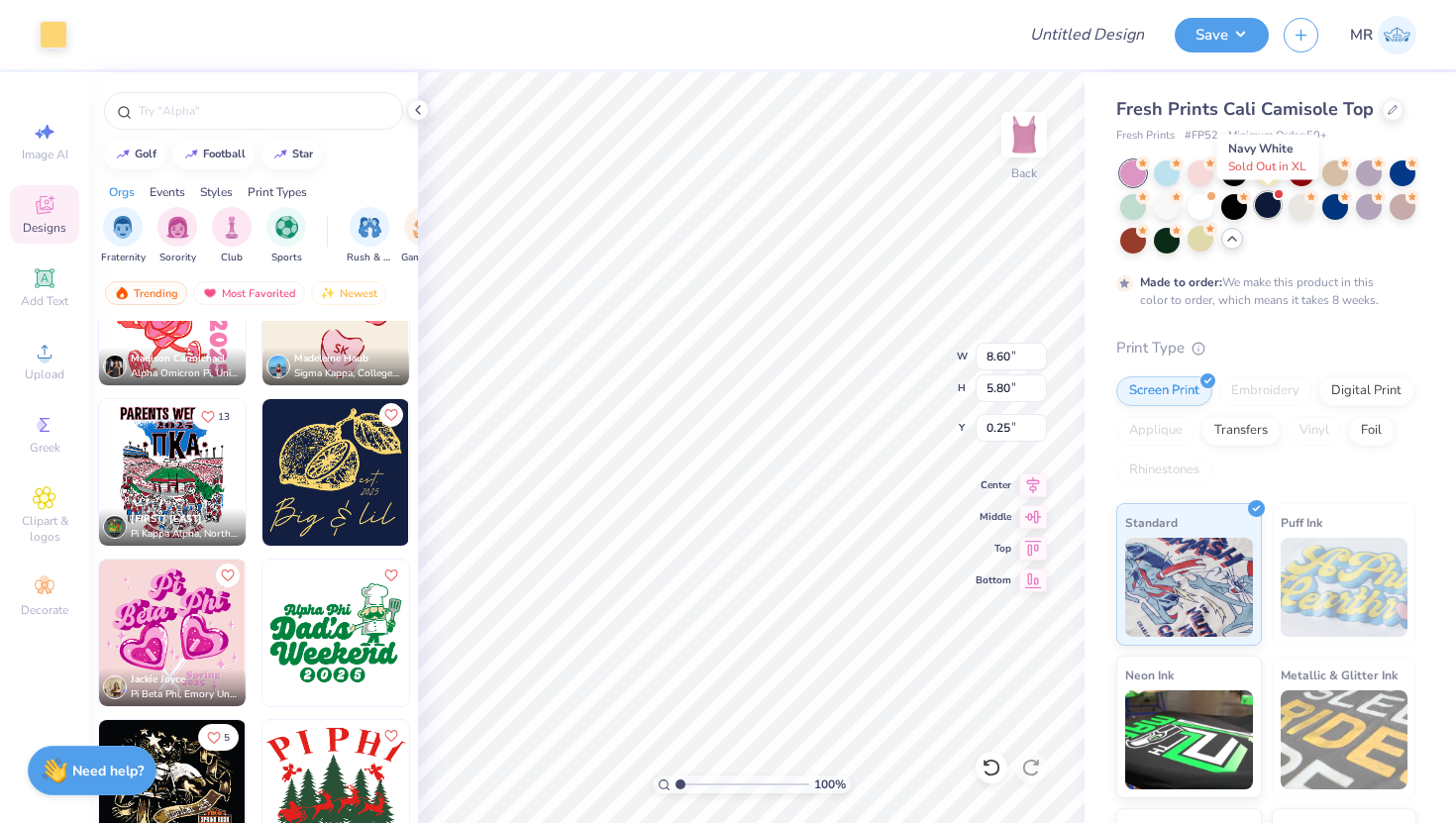 click at bounding box center [1268, 205] 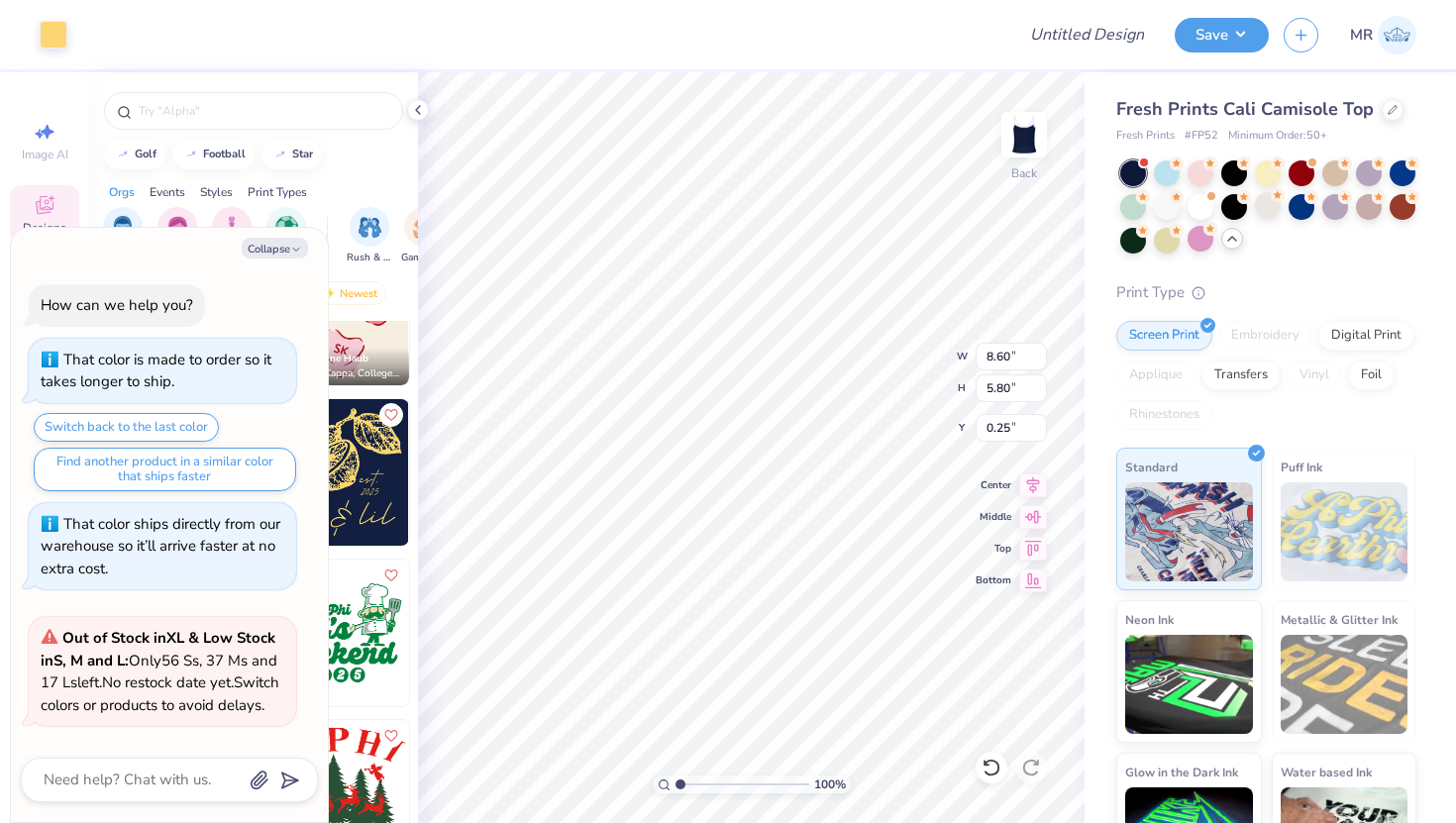 scroll, scrollTop: 462, scrollLeft: 0, axis: vertical 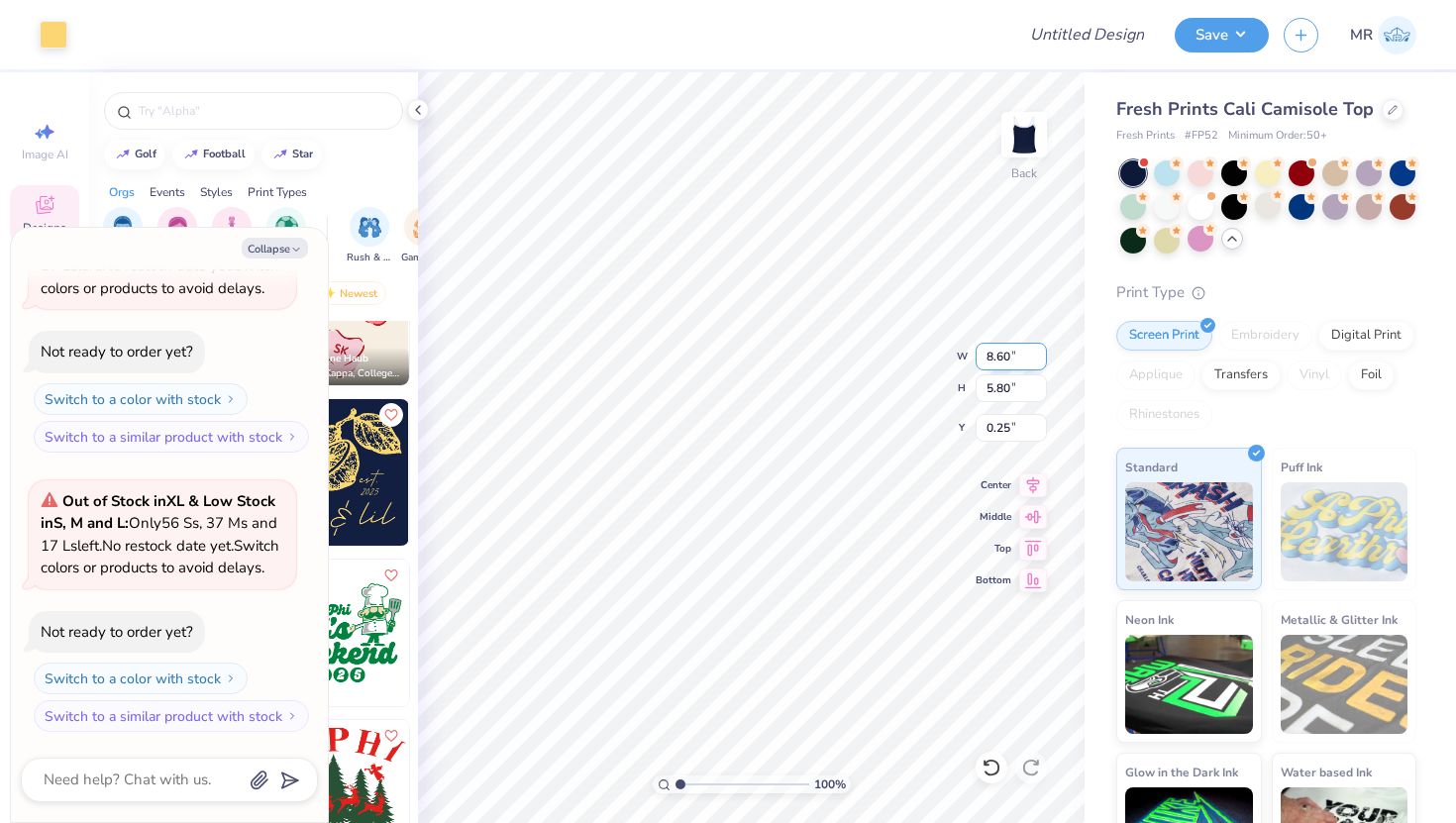 type on "x" 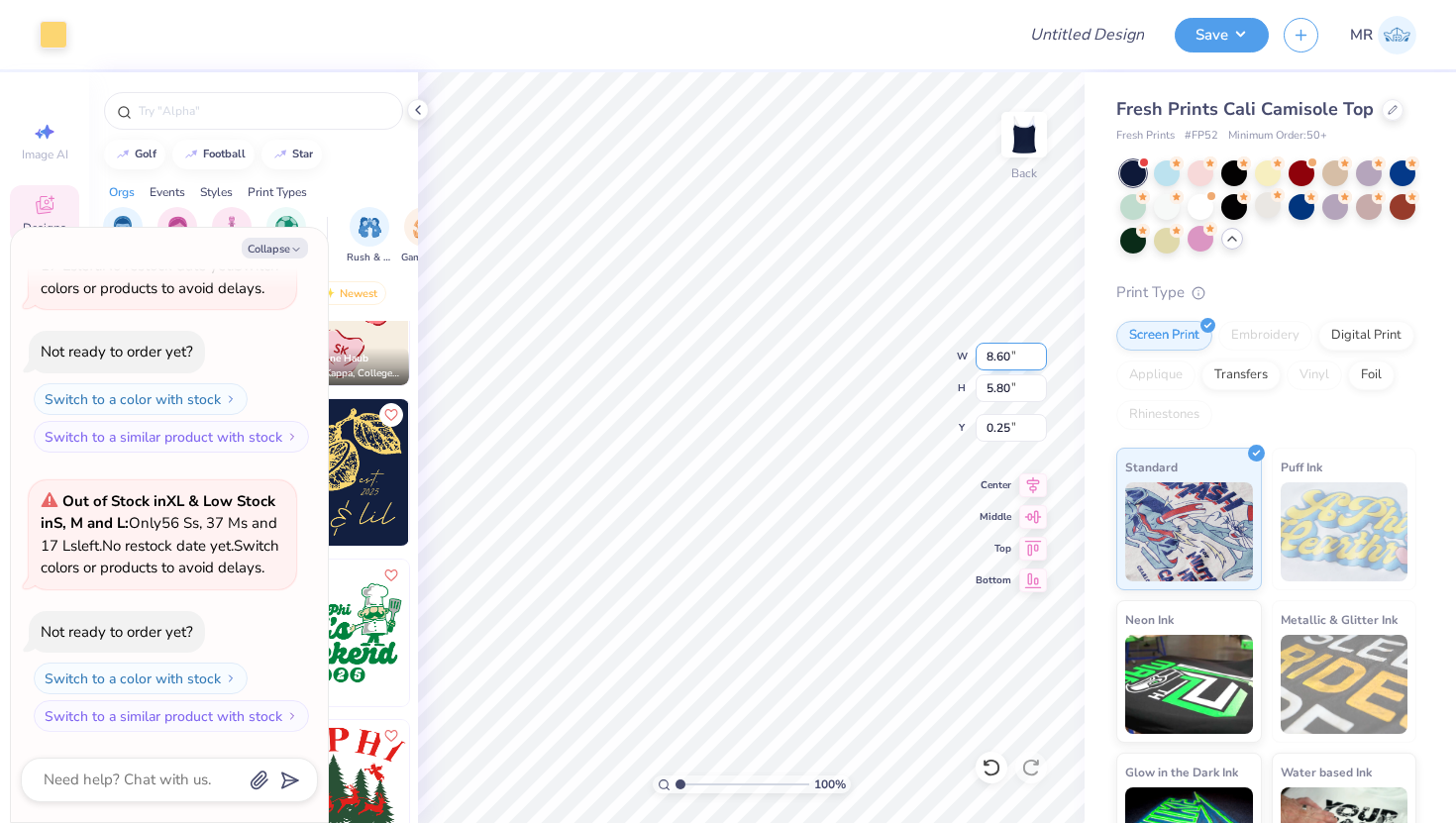 type on "1.05" 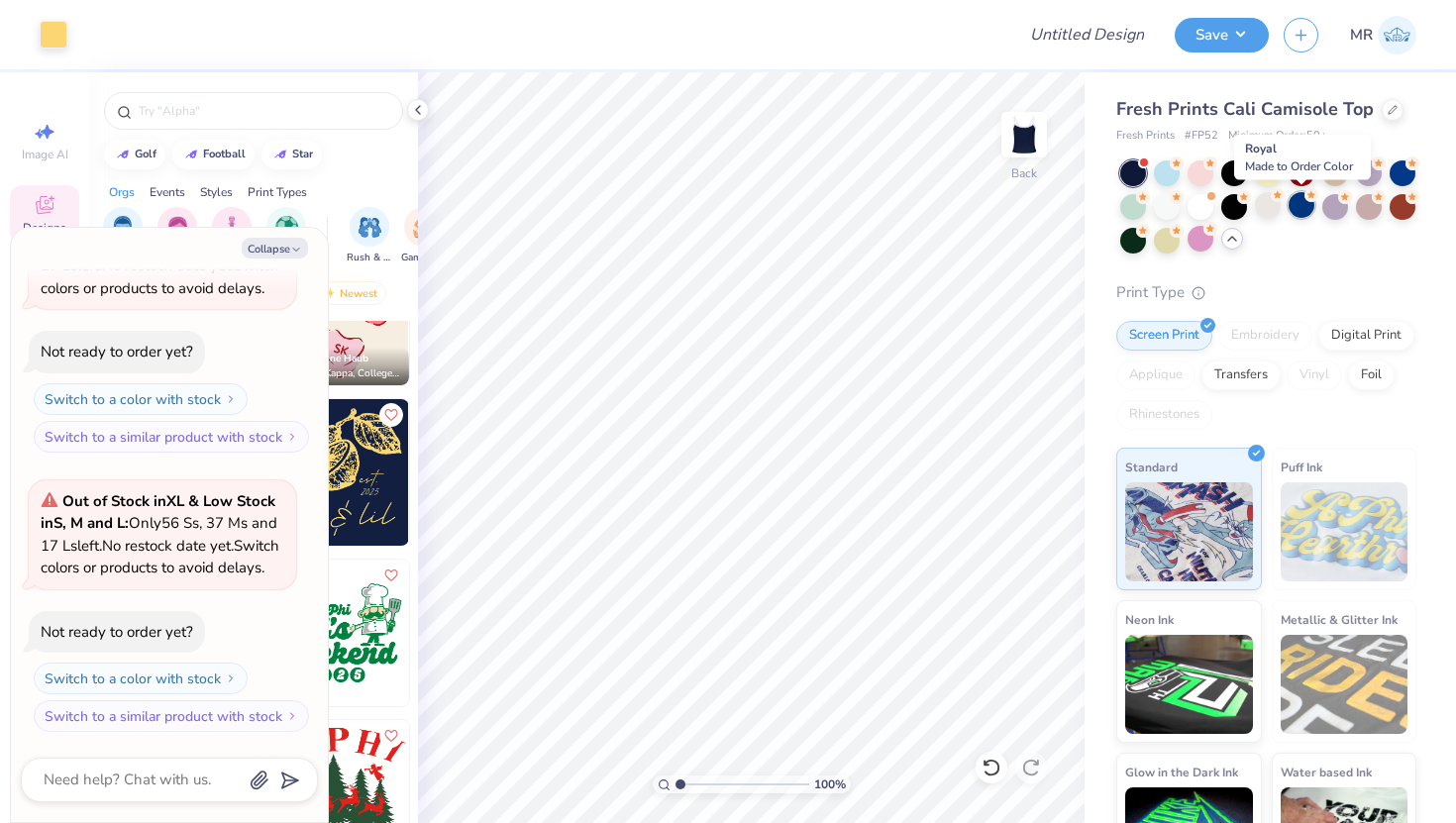 click at bounding box center (1301, 205) 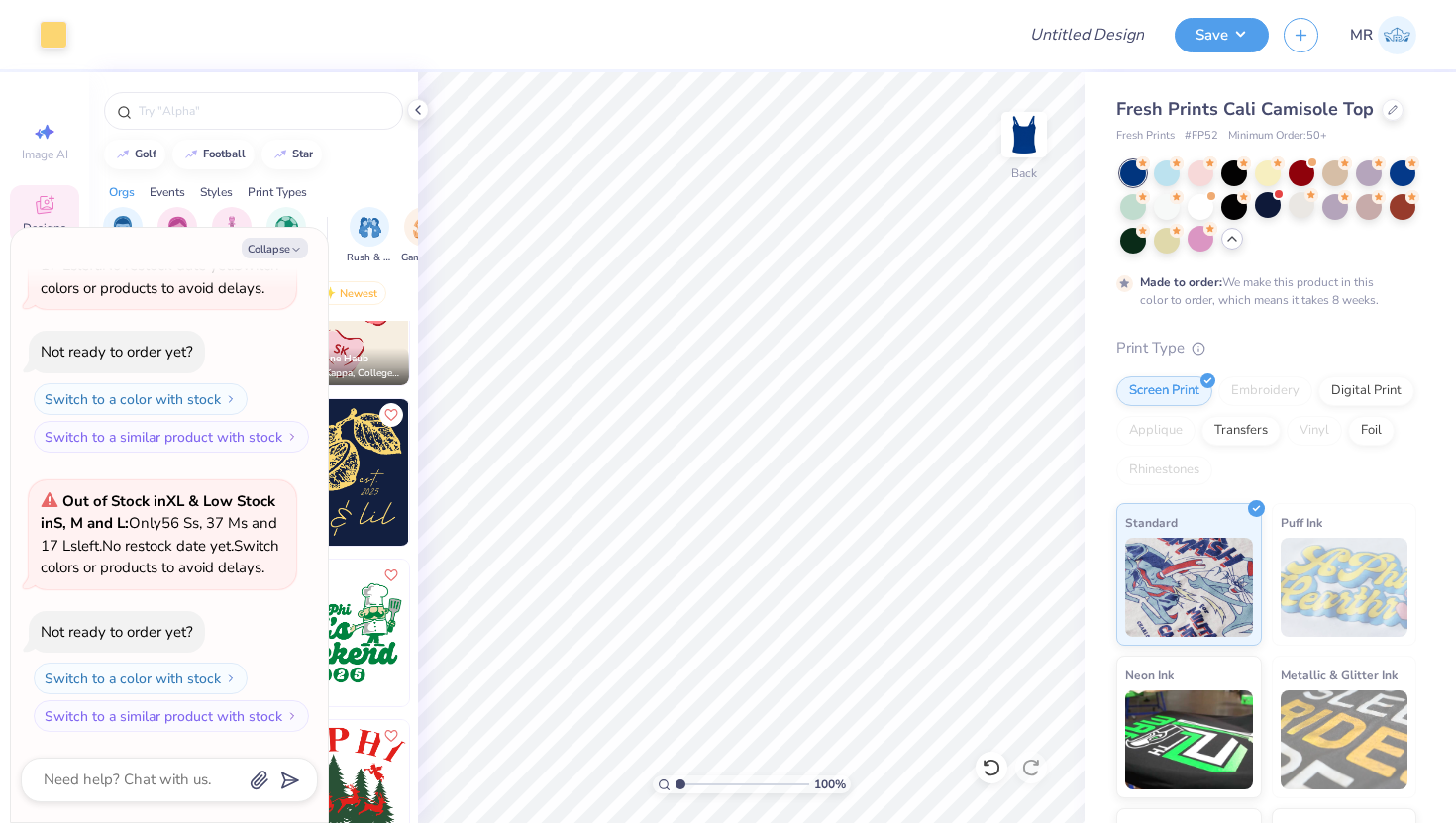 scroll, scrollTop: 626, scrollLeft: 0, axis: vertical 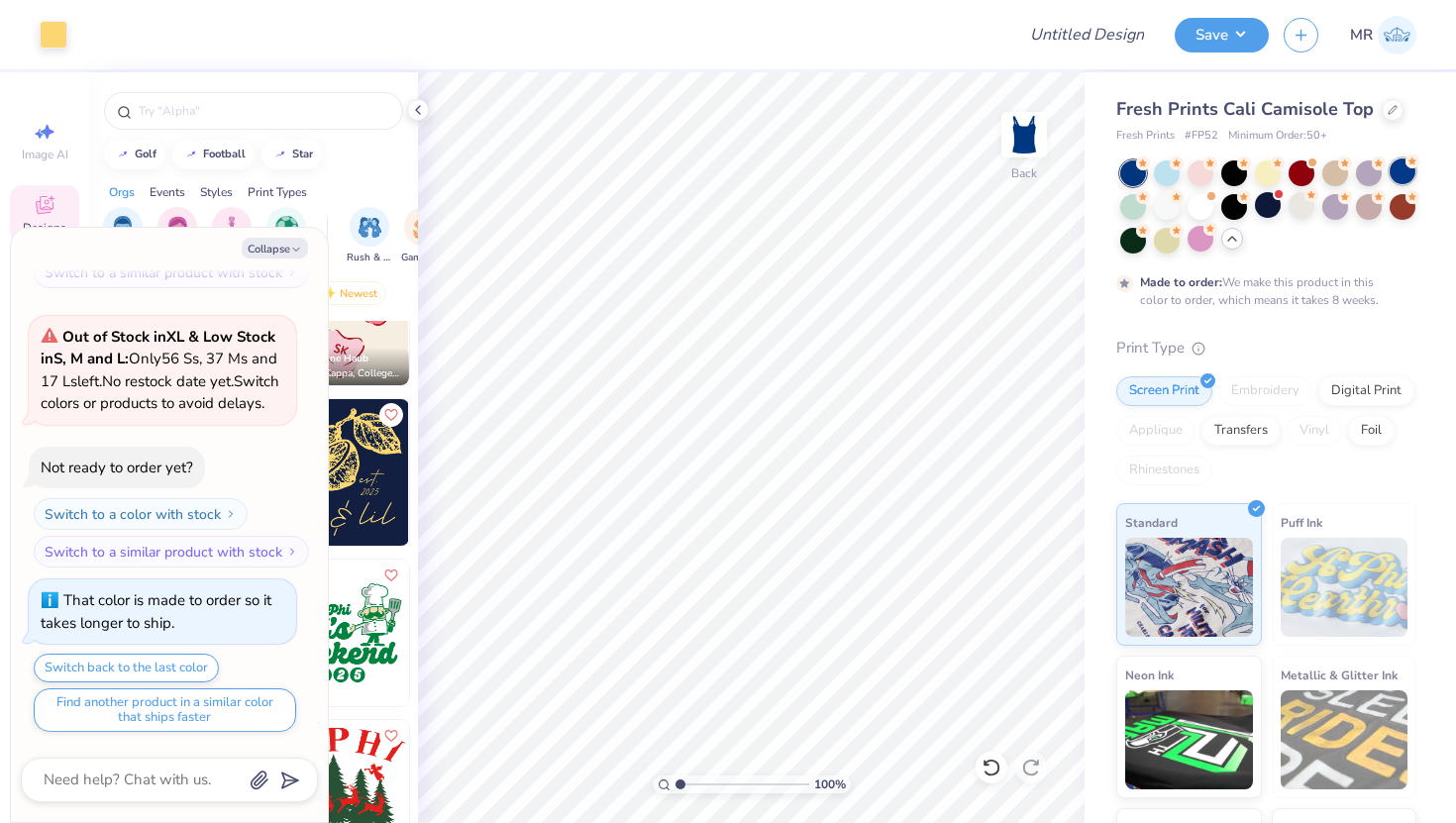 click at bounding box center [1403, 171] 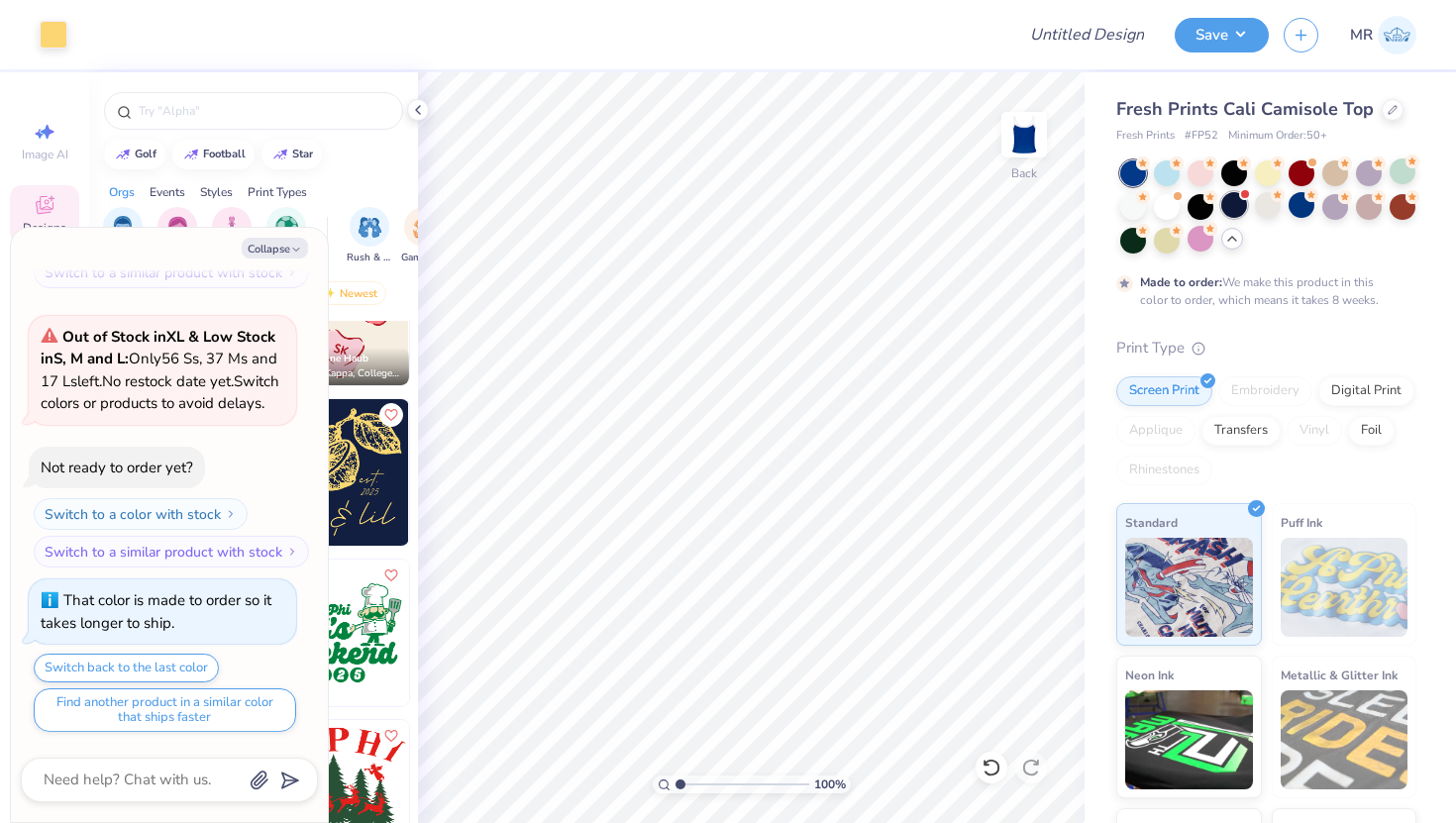 click at bounding box center [1234, 205] 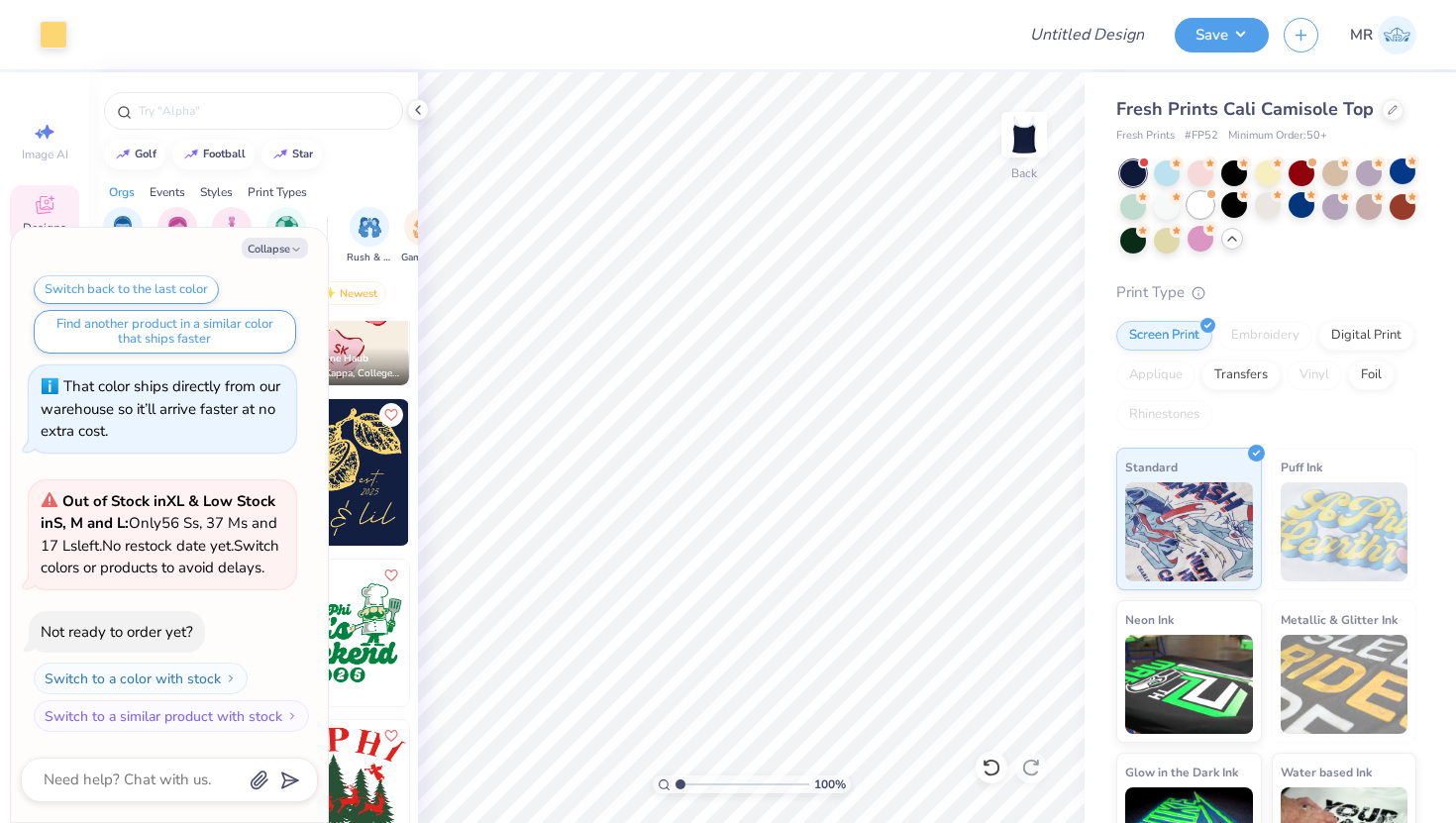 click at bounding box center [1200, 205] 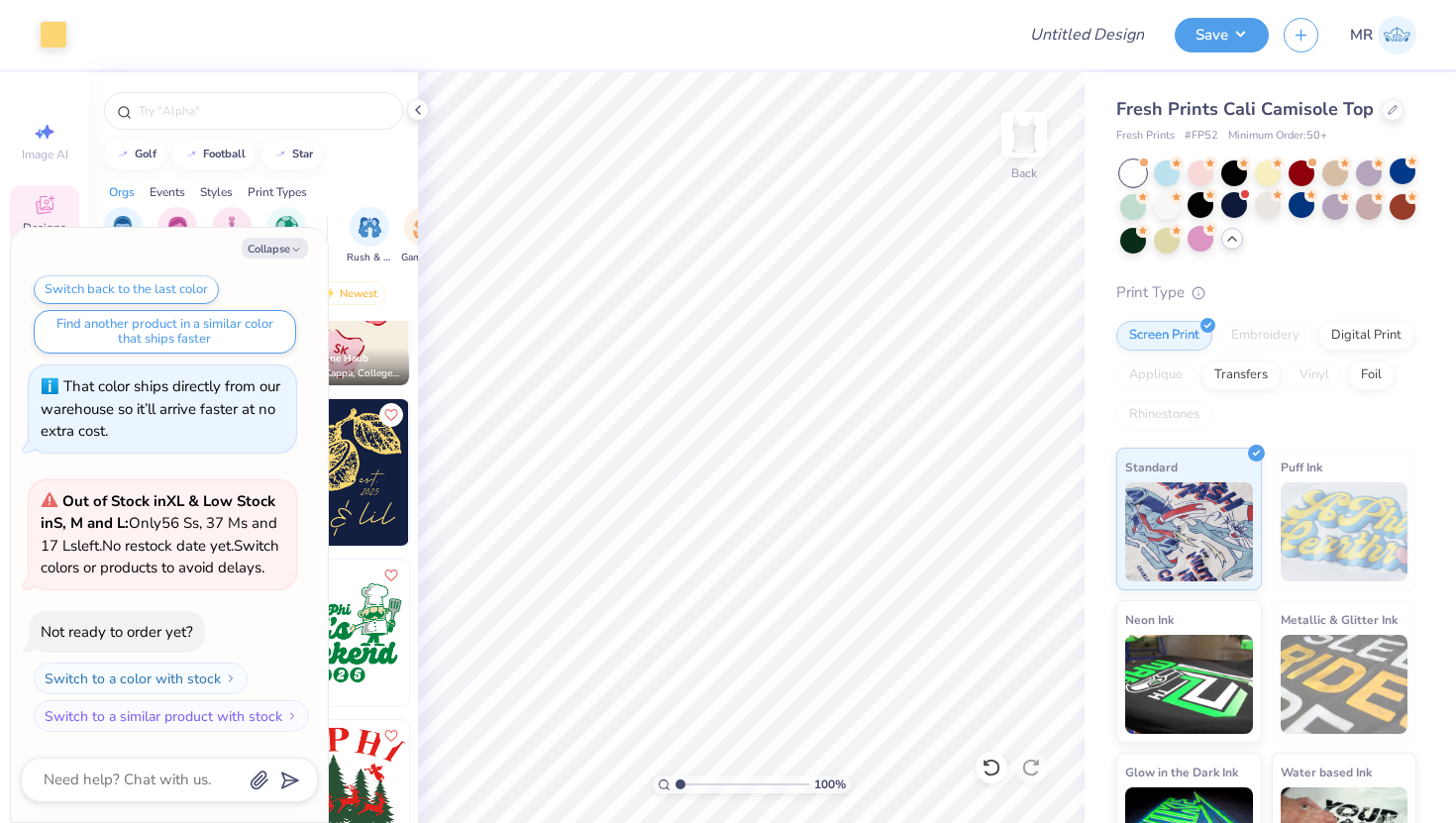 type on "x" 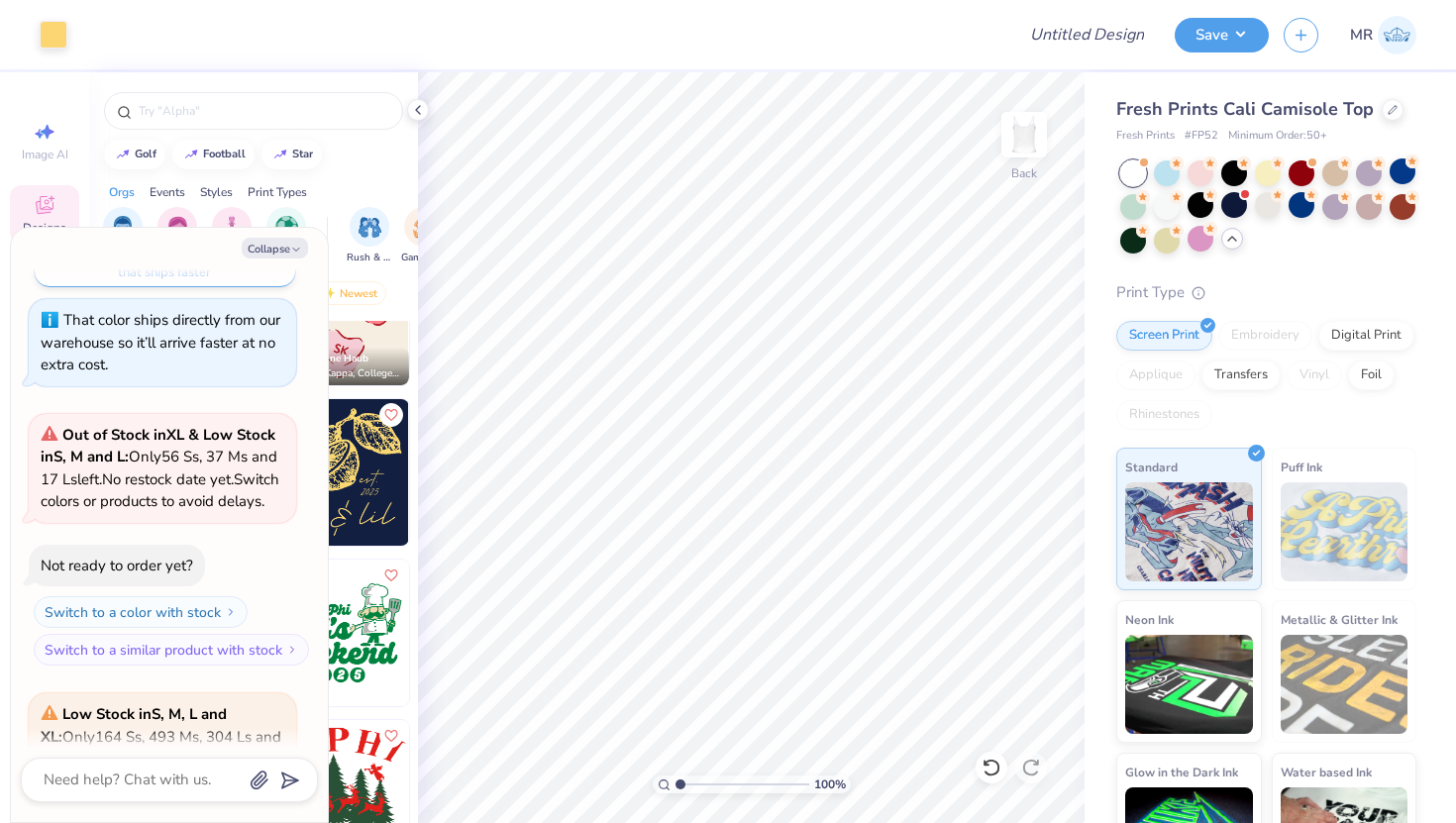 scroll, scrollTop: 1328, scrollLeft: 0, axis: vertical 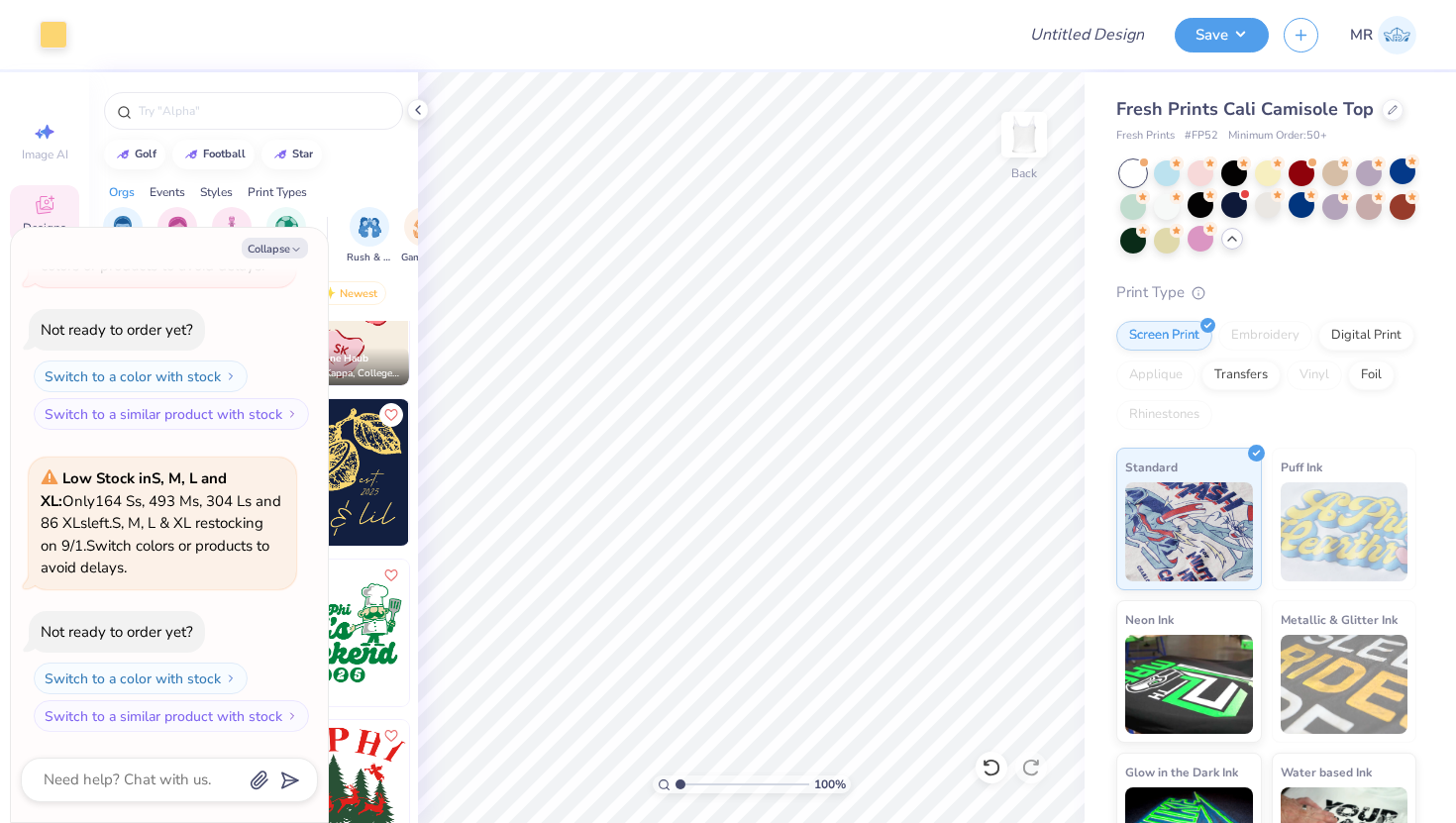 click on "Fresh Prints Cali Camisole Top Fresh Prints # FP52 Minimum Order:  50 +   Print Type Screen Print Embroidery Digital Print Applique Transfers Vinyl Foil Rhinestones Standard Puff Ink Neon Ink Metallic & Glitter Ink Glow in the Dark Ink Water based Ink" at bounding box center (1266, 495) 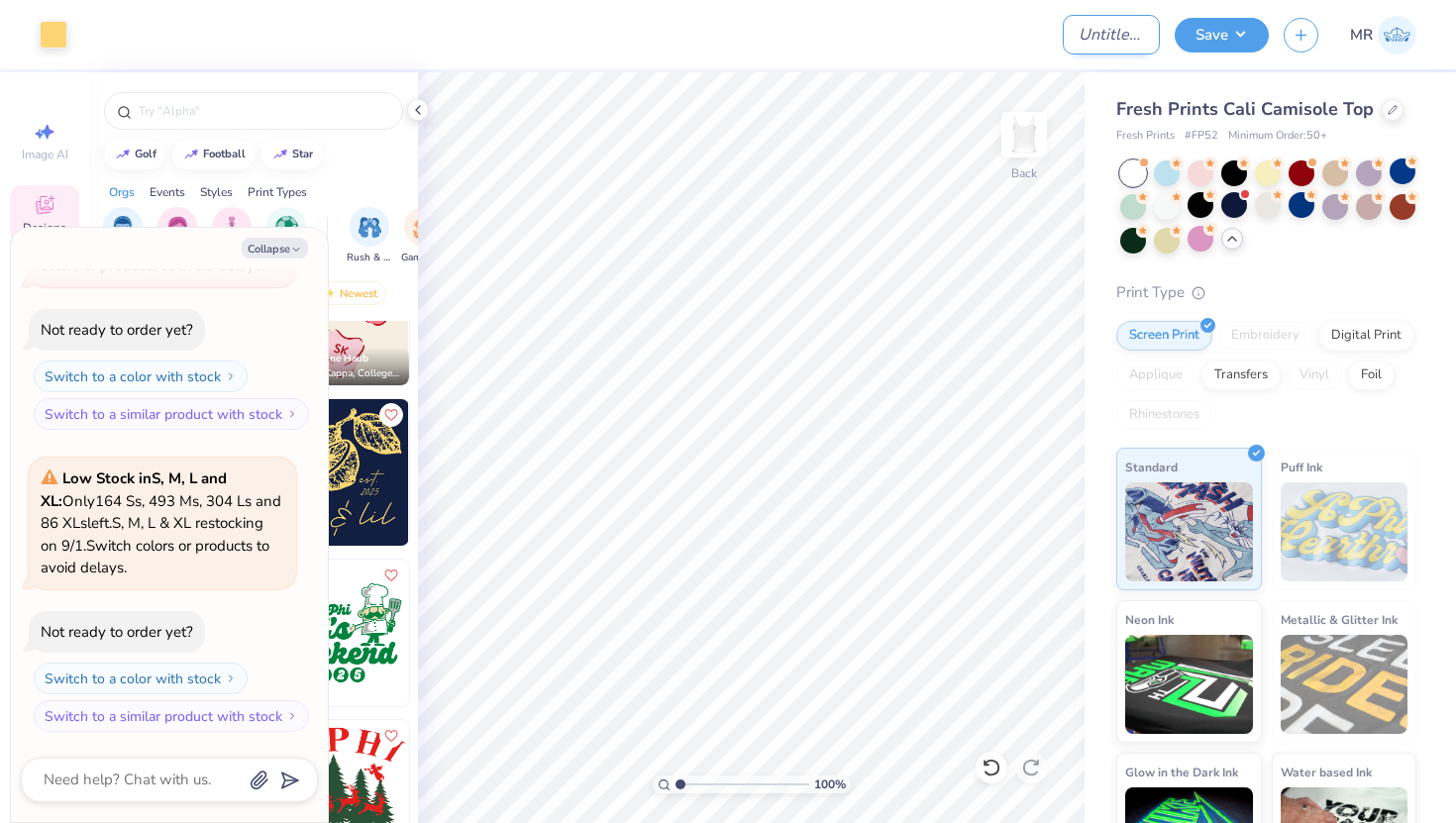 click on "Design Title" at bounding box center [1111, 35] 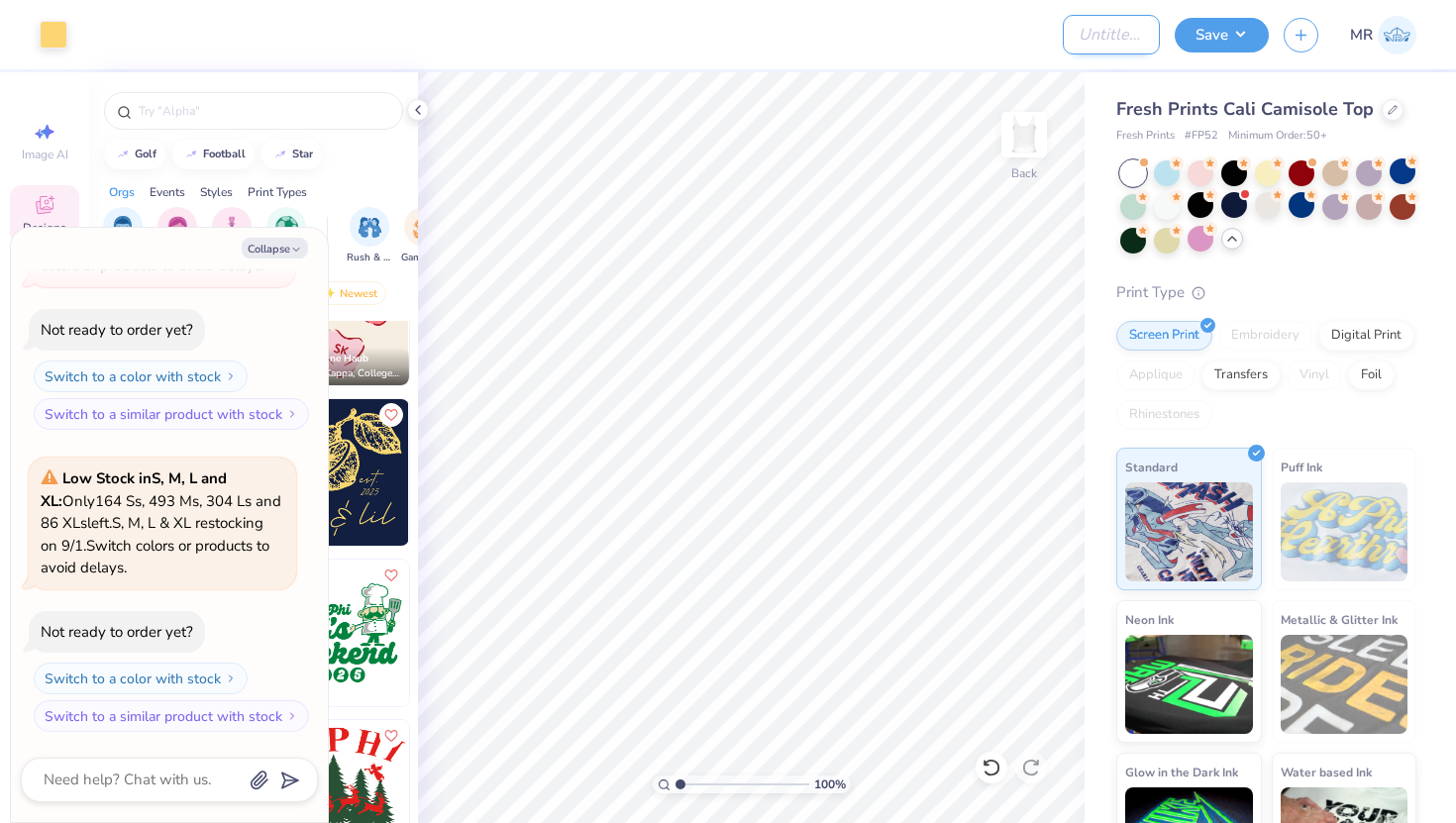 type on "B" 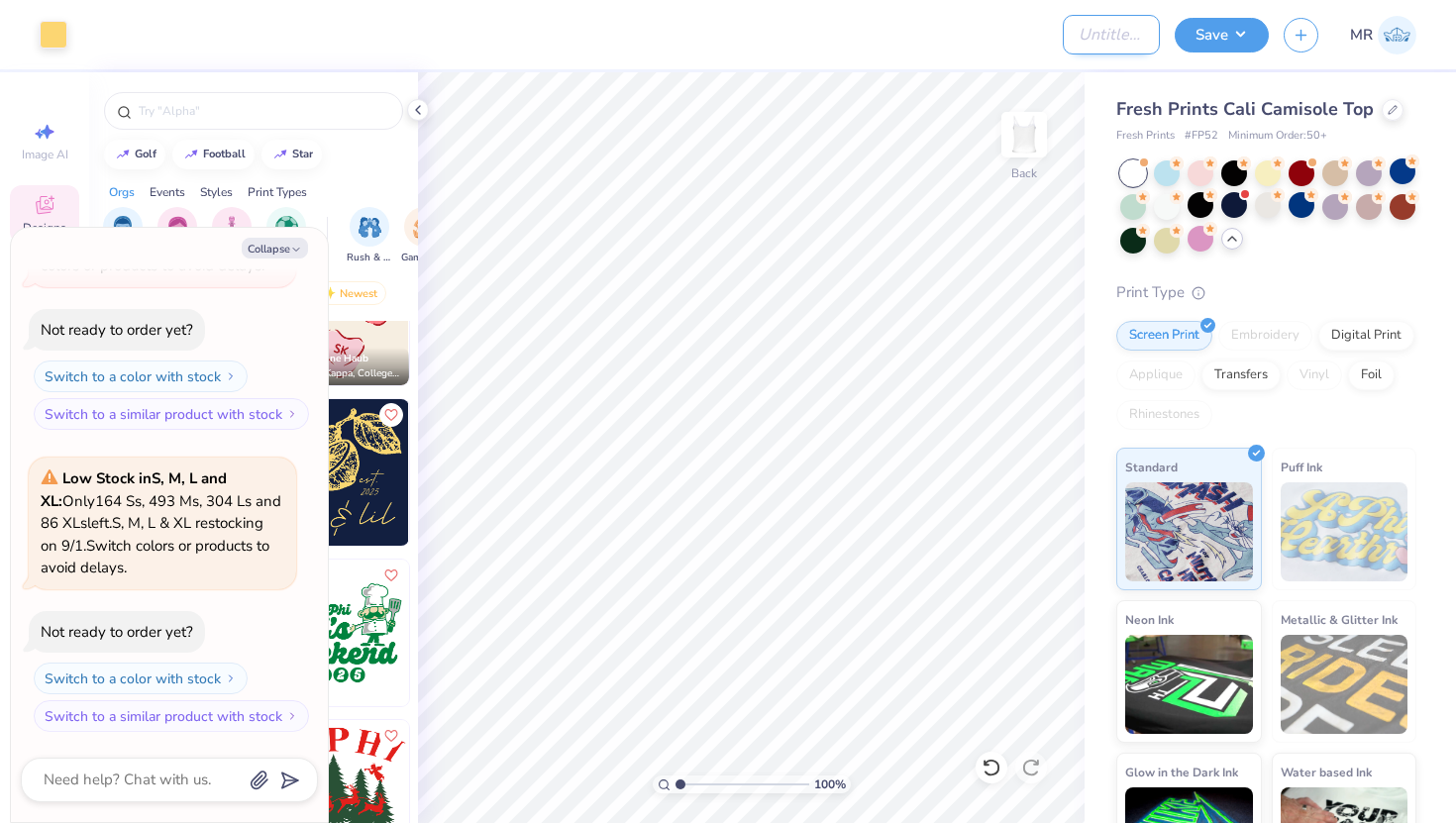 type on "x" 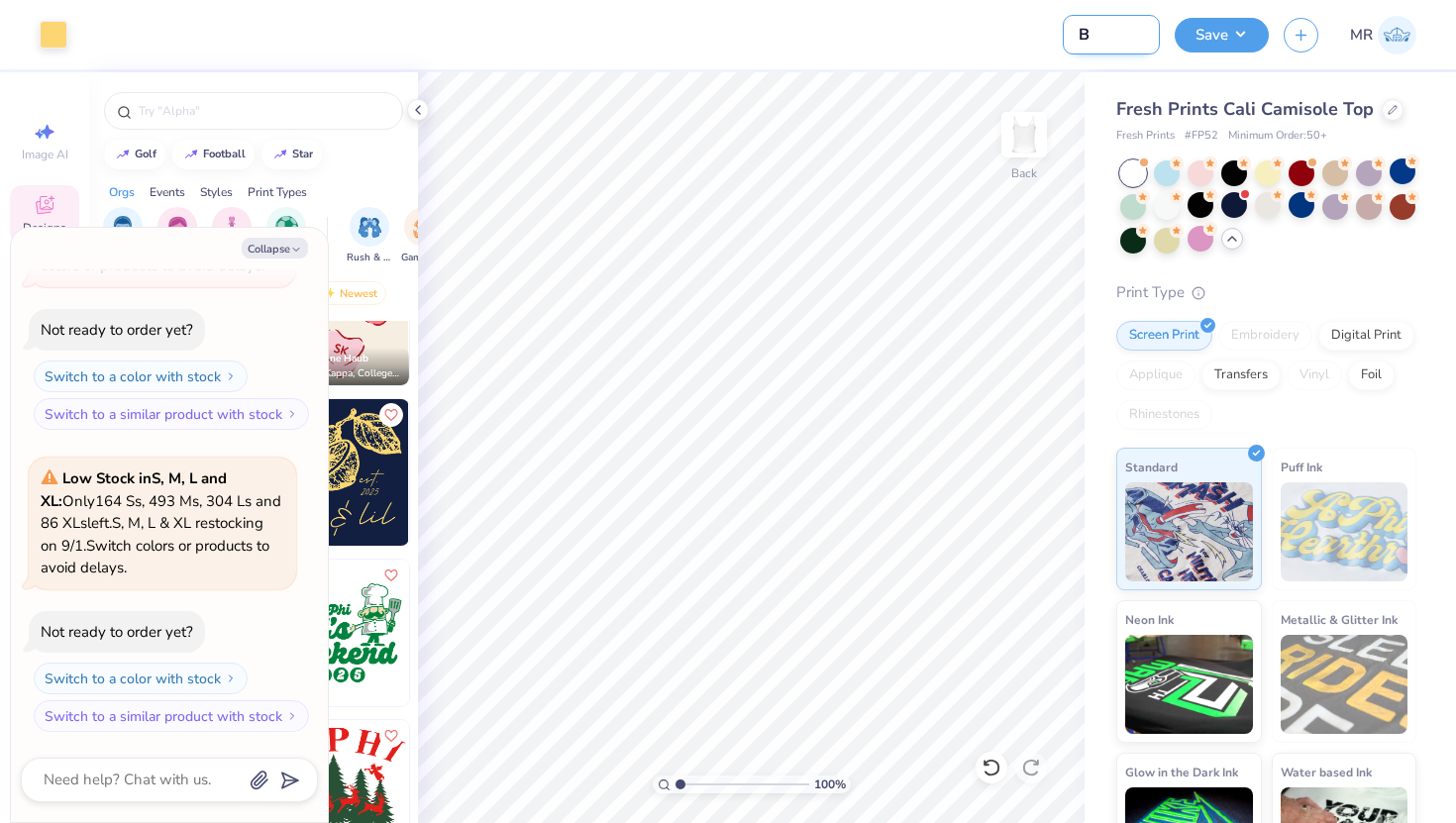 type on "Bi" 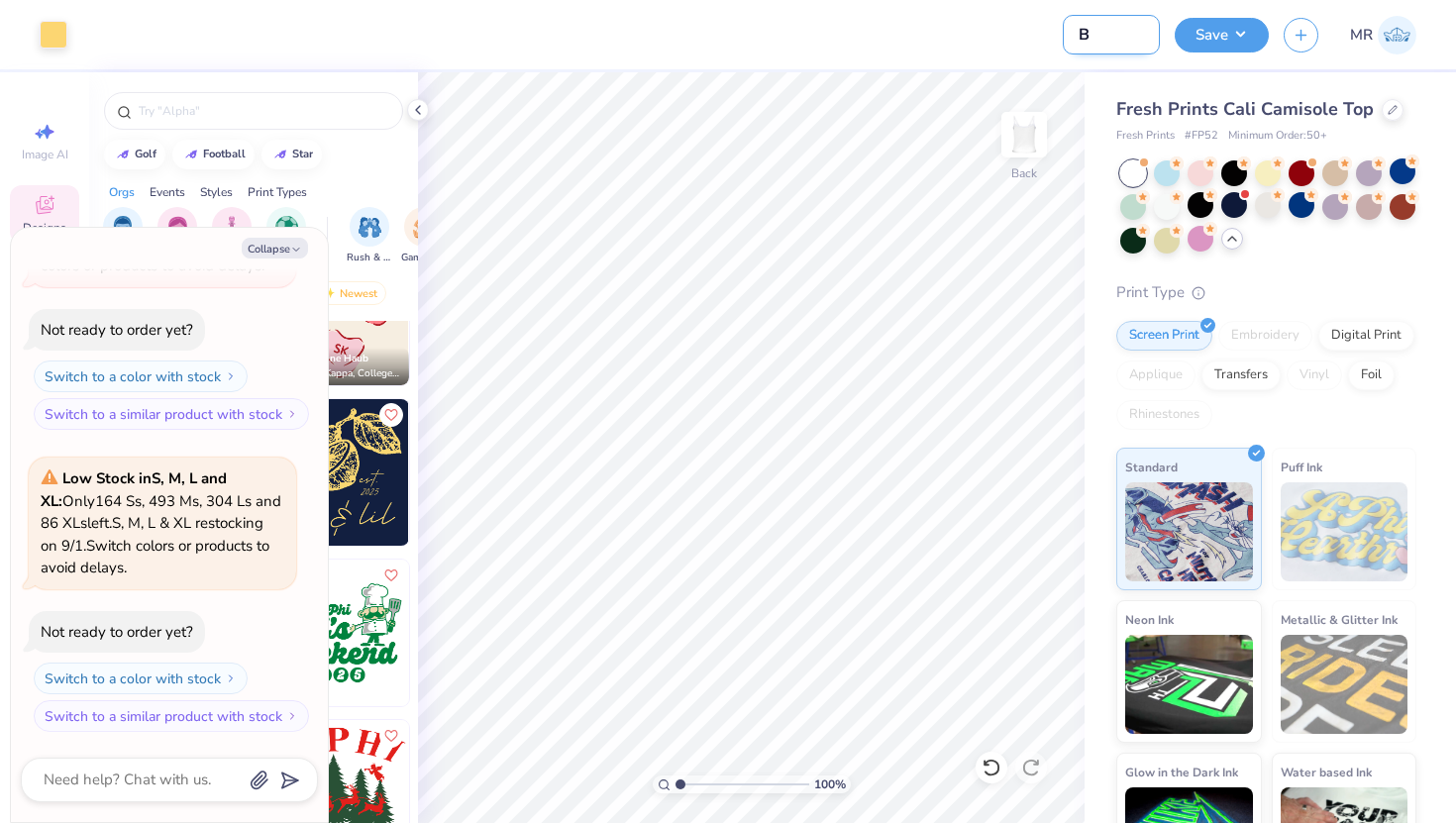 type on "x" 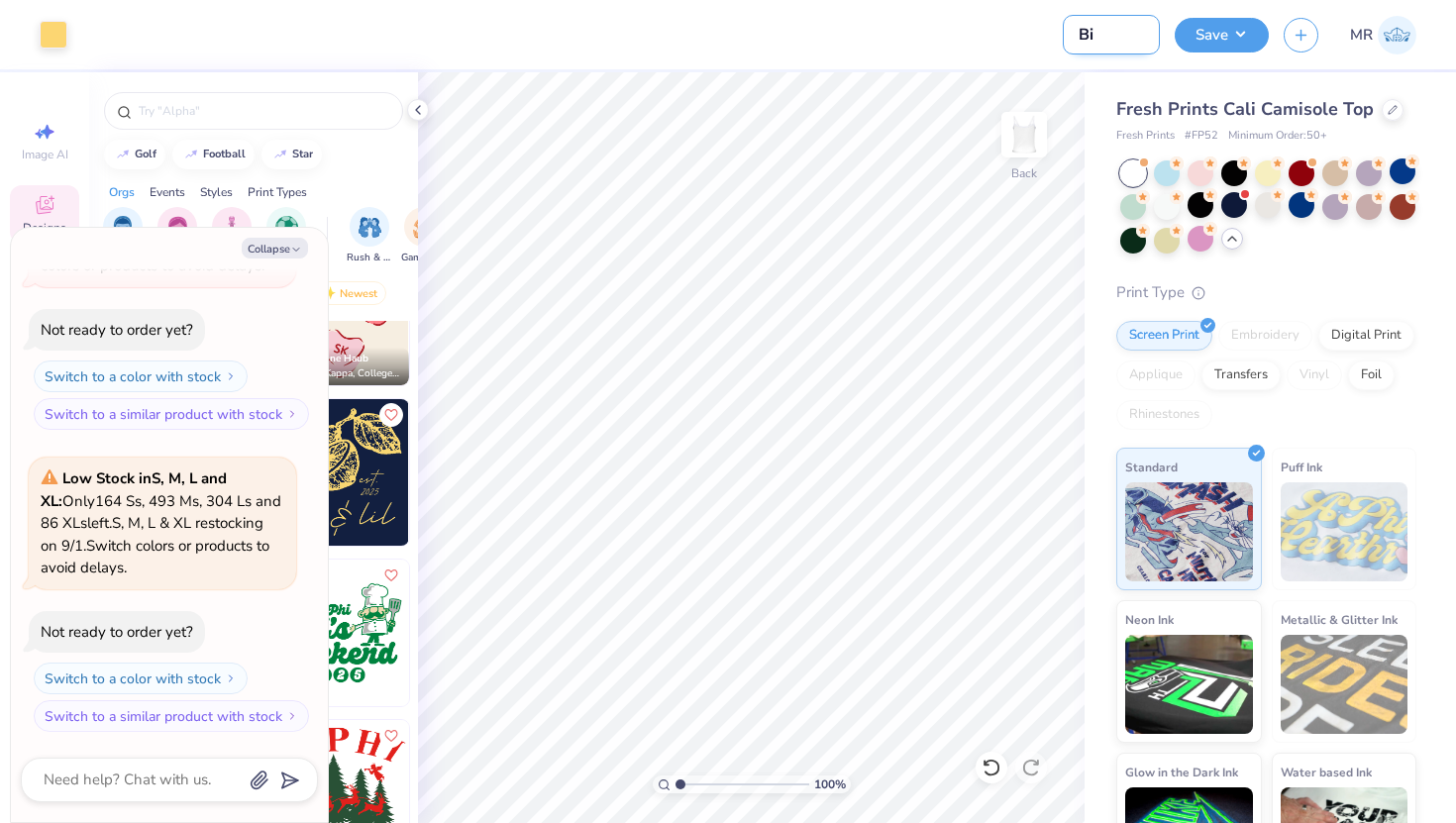 type on "Big" 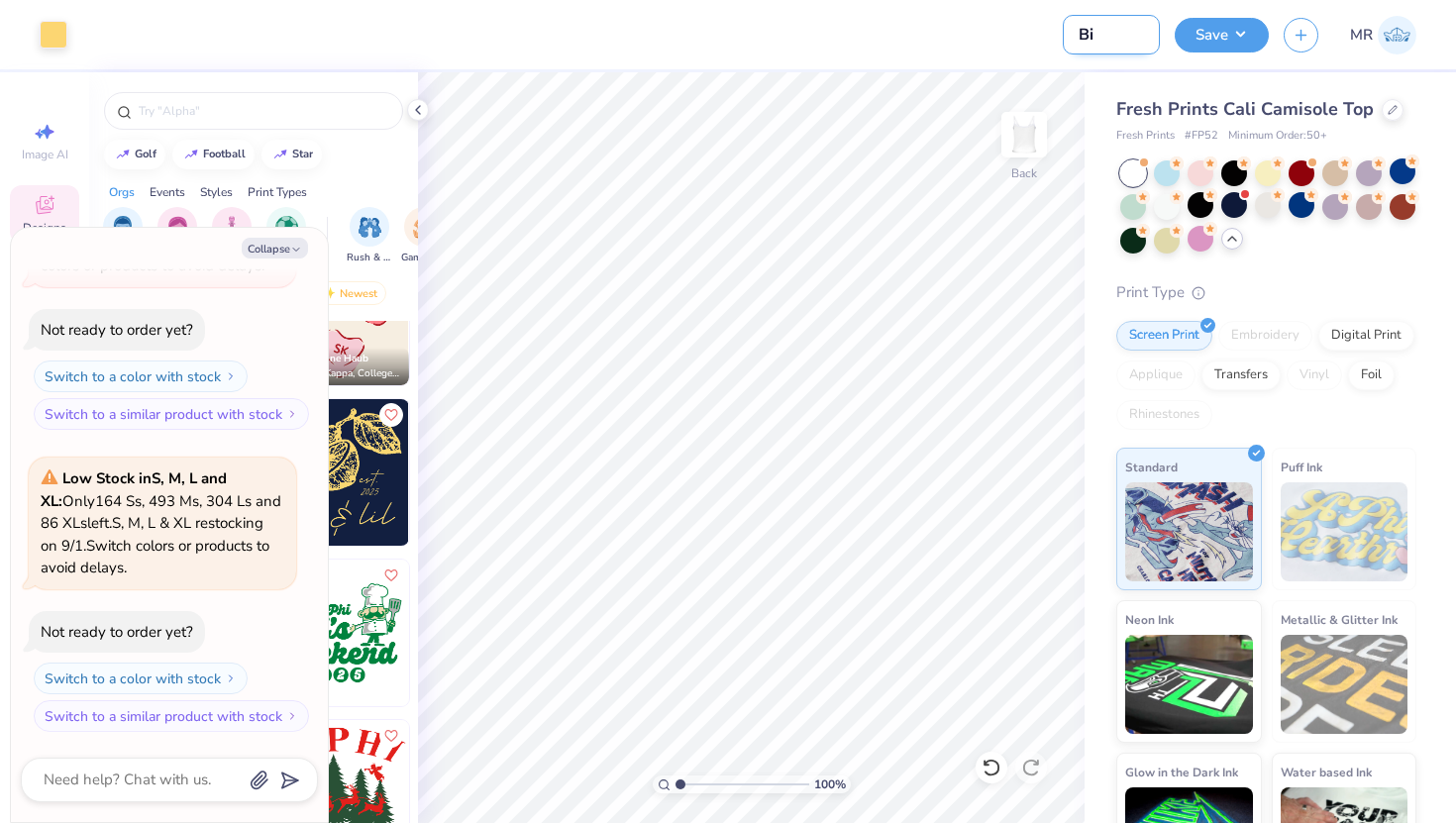 type on "x" 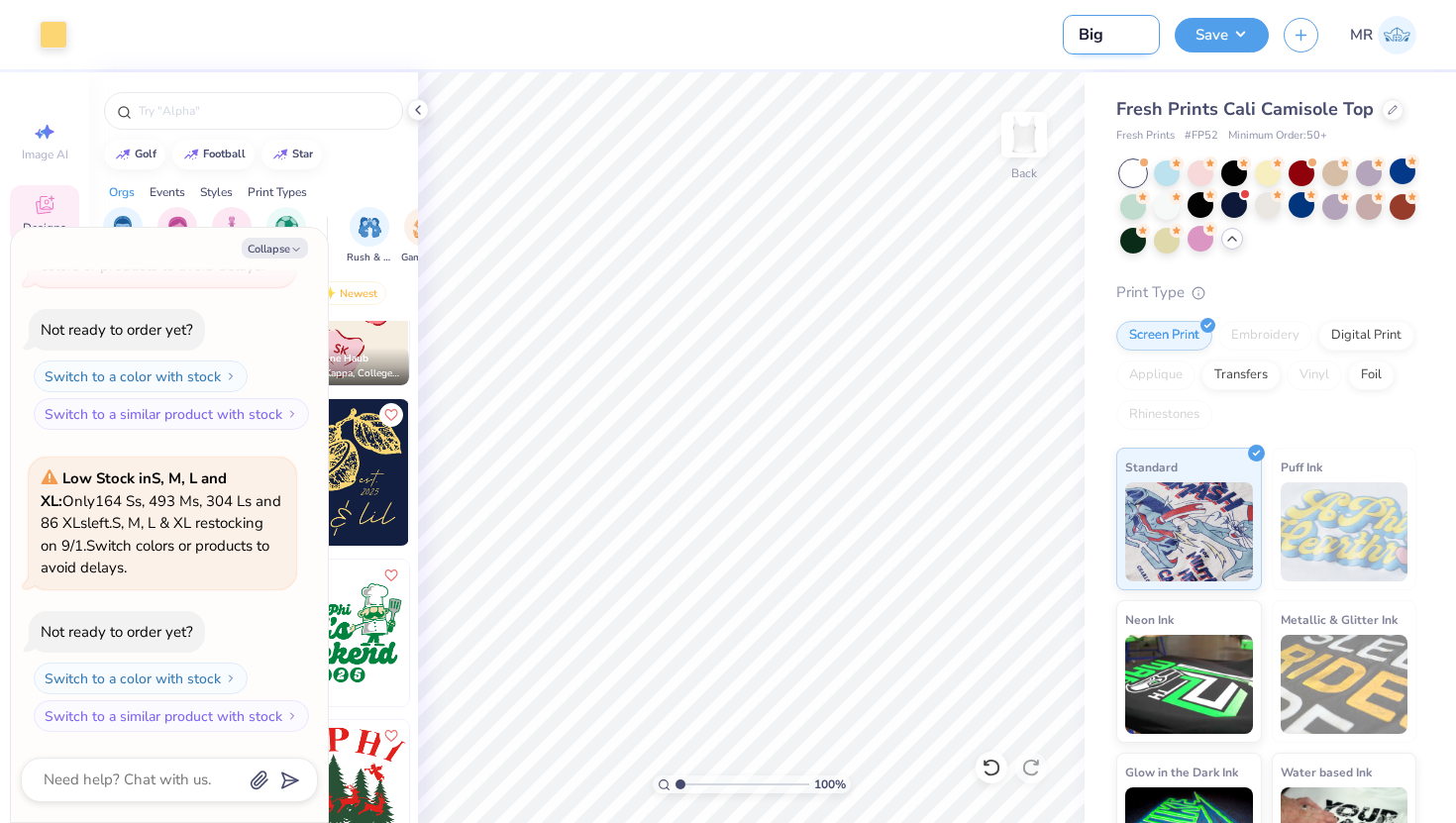 type on "Big" 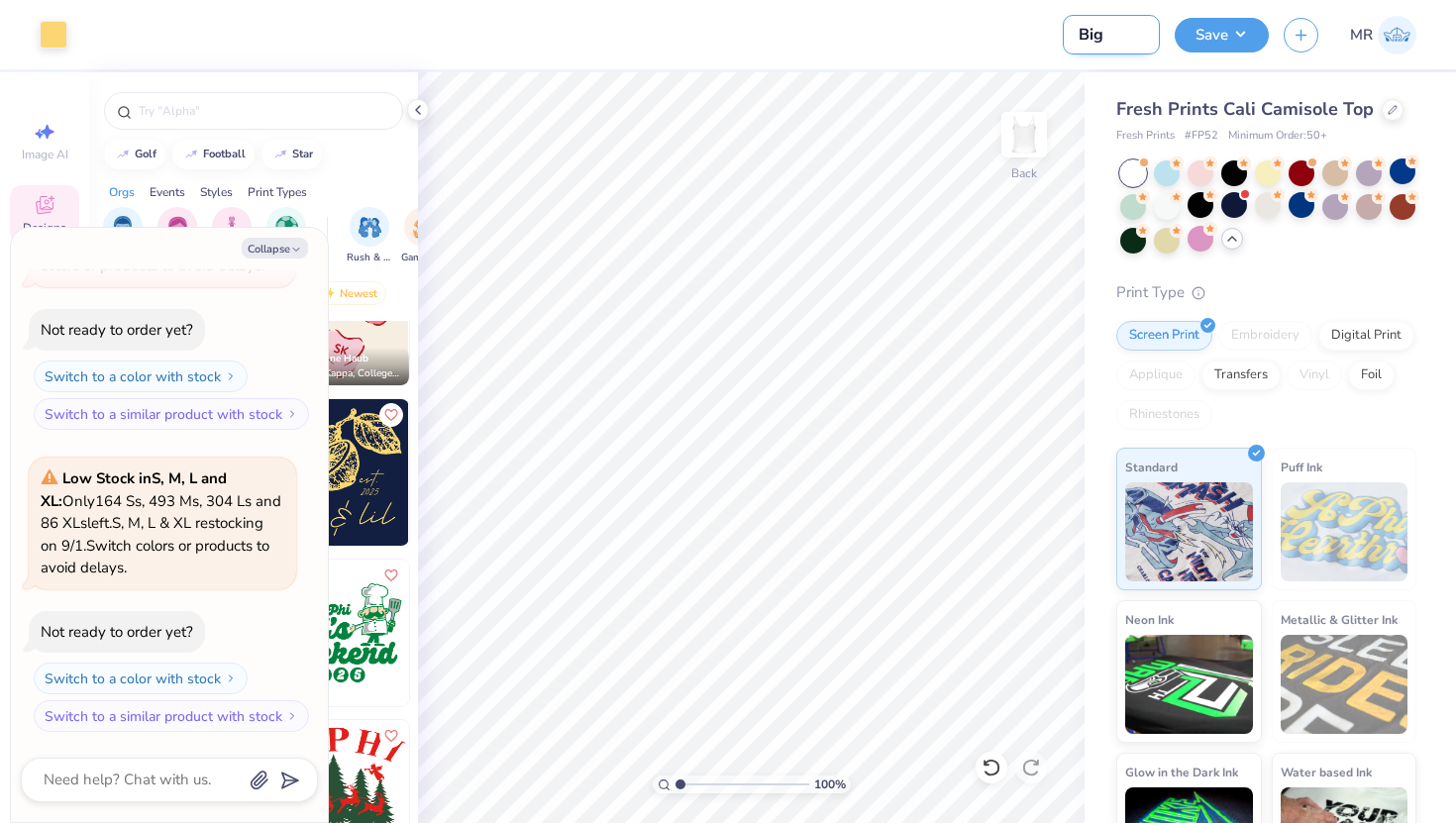 type on "x" 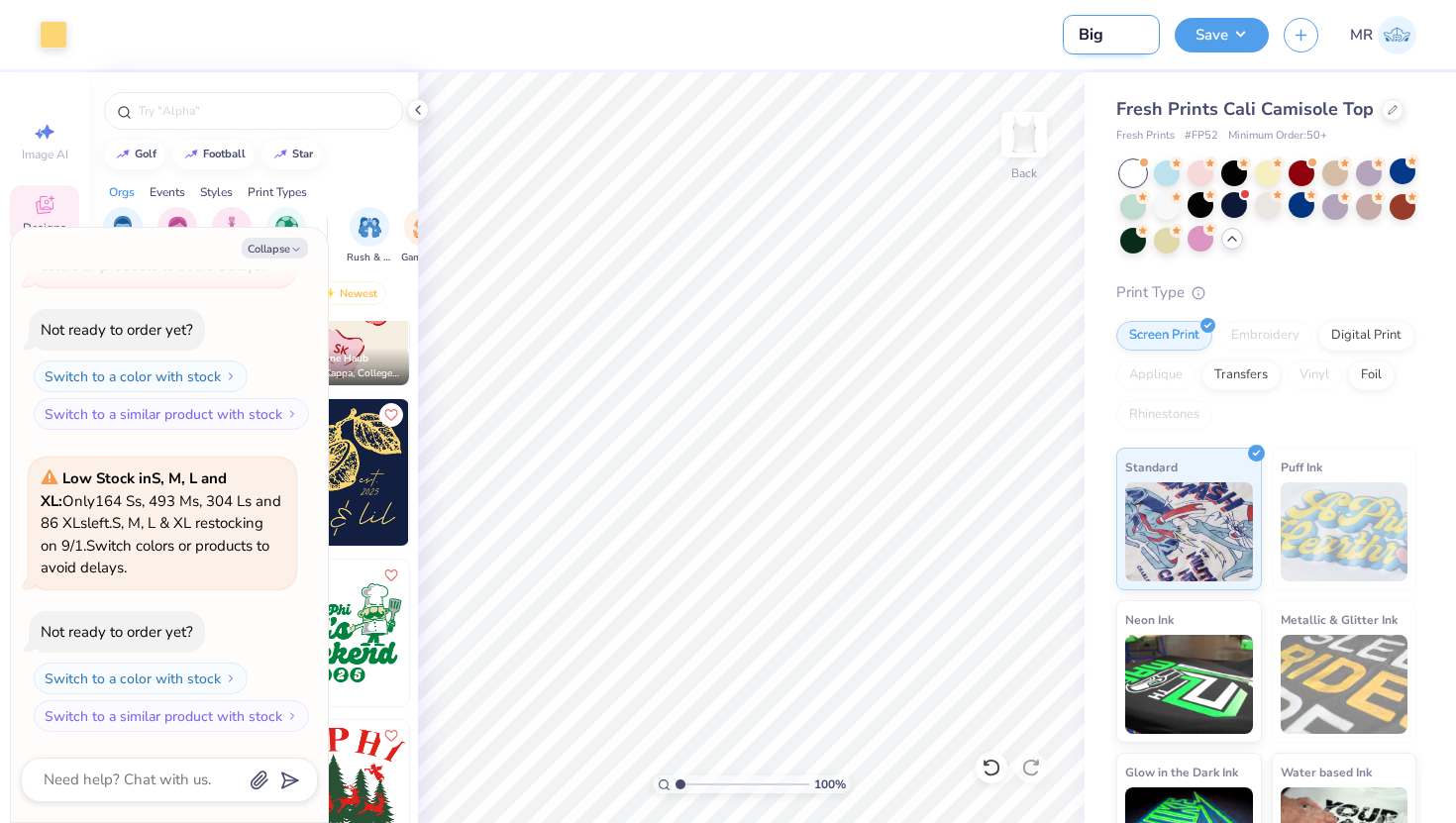 type on "Big L" 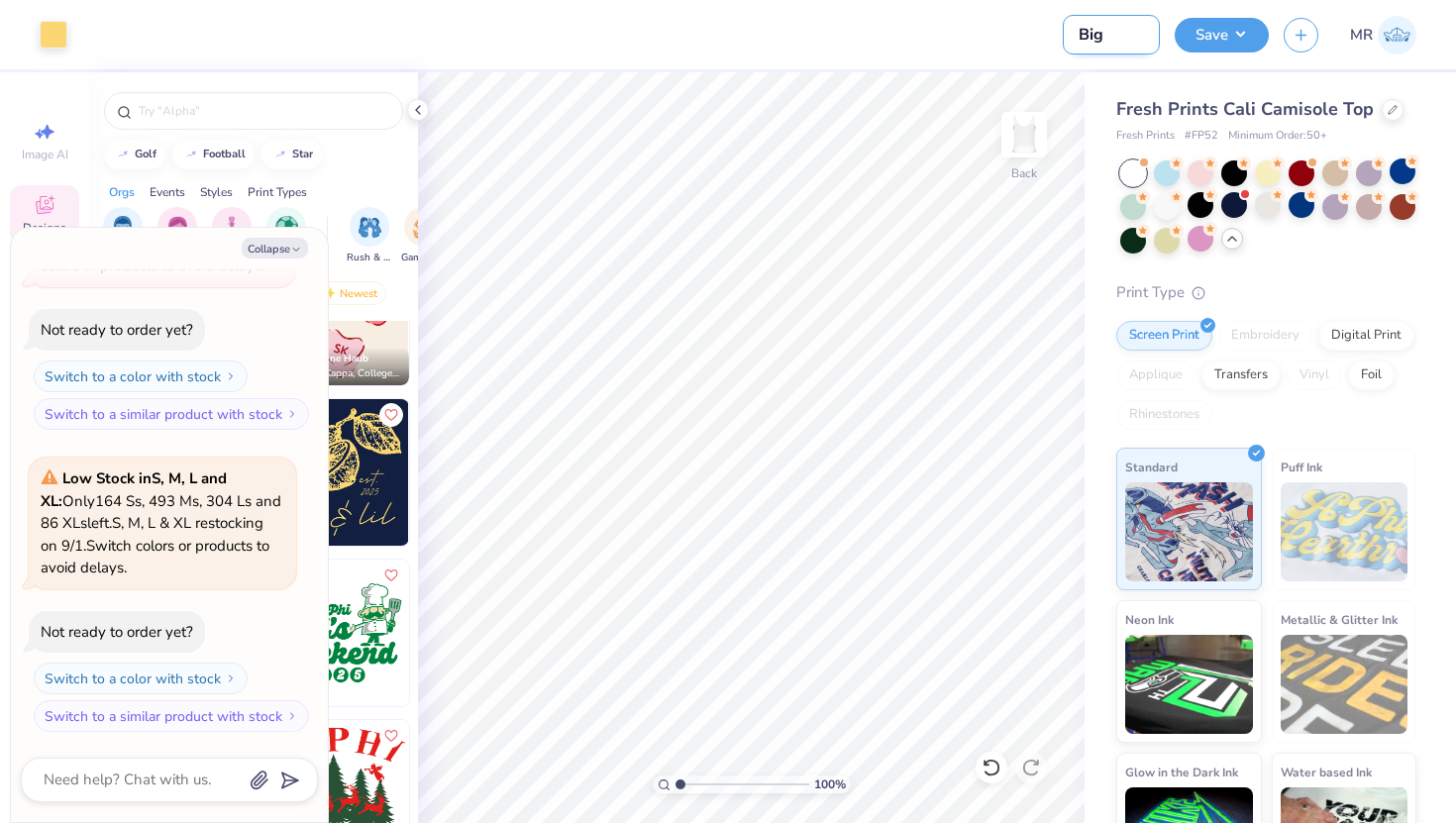 type on "x" 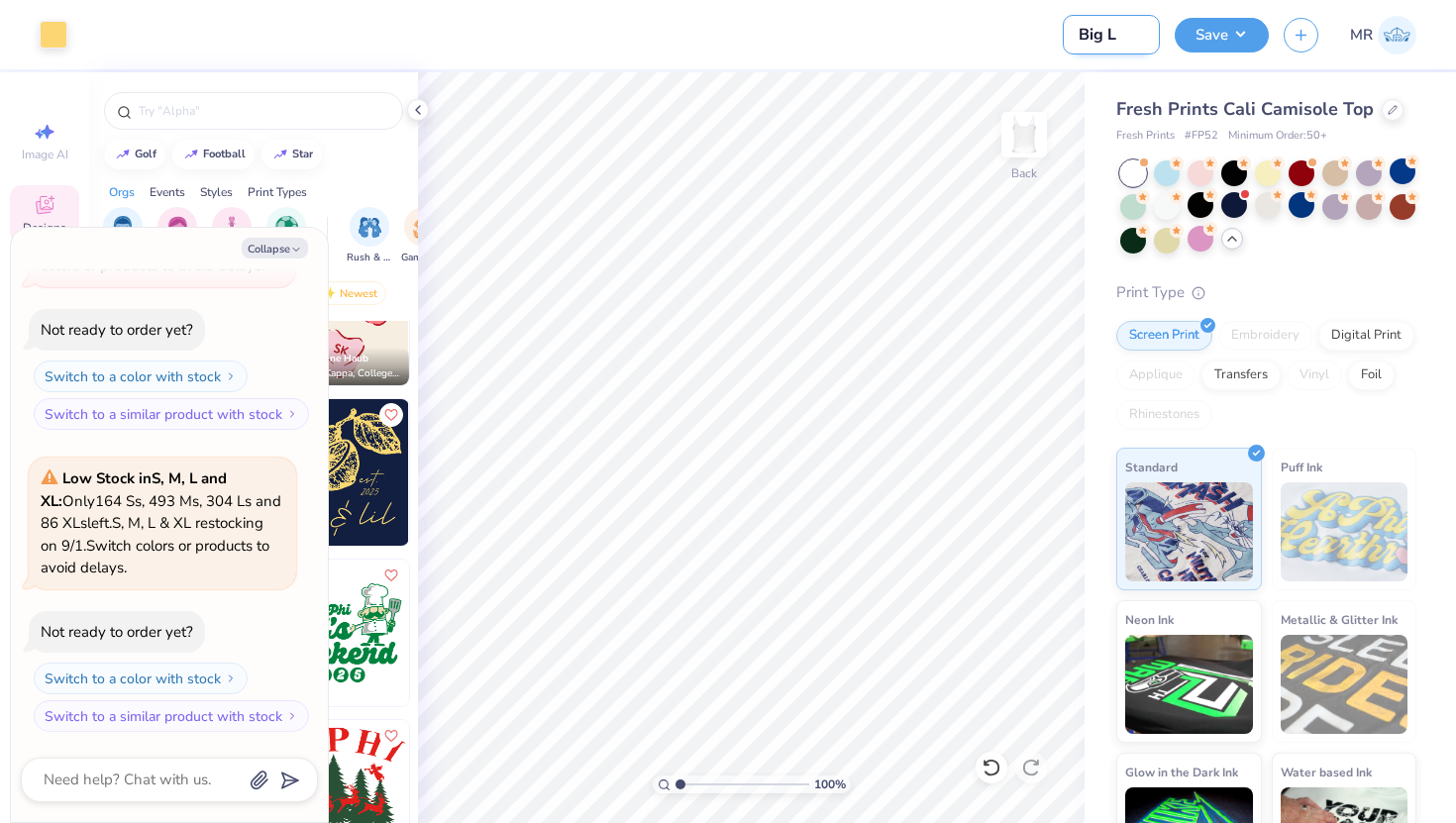 type on "Big LI" 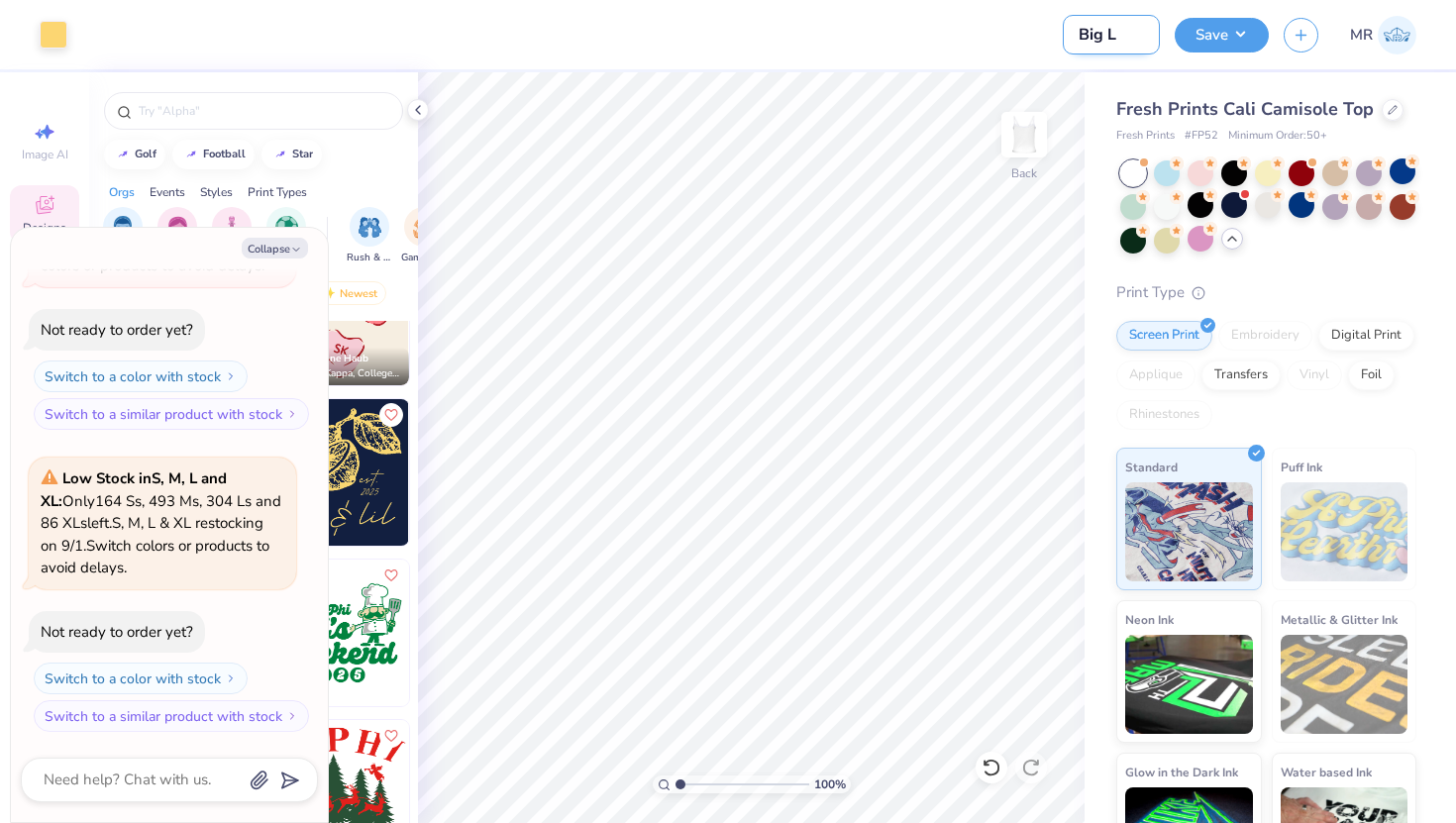 type on "x" 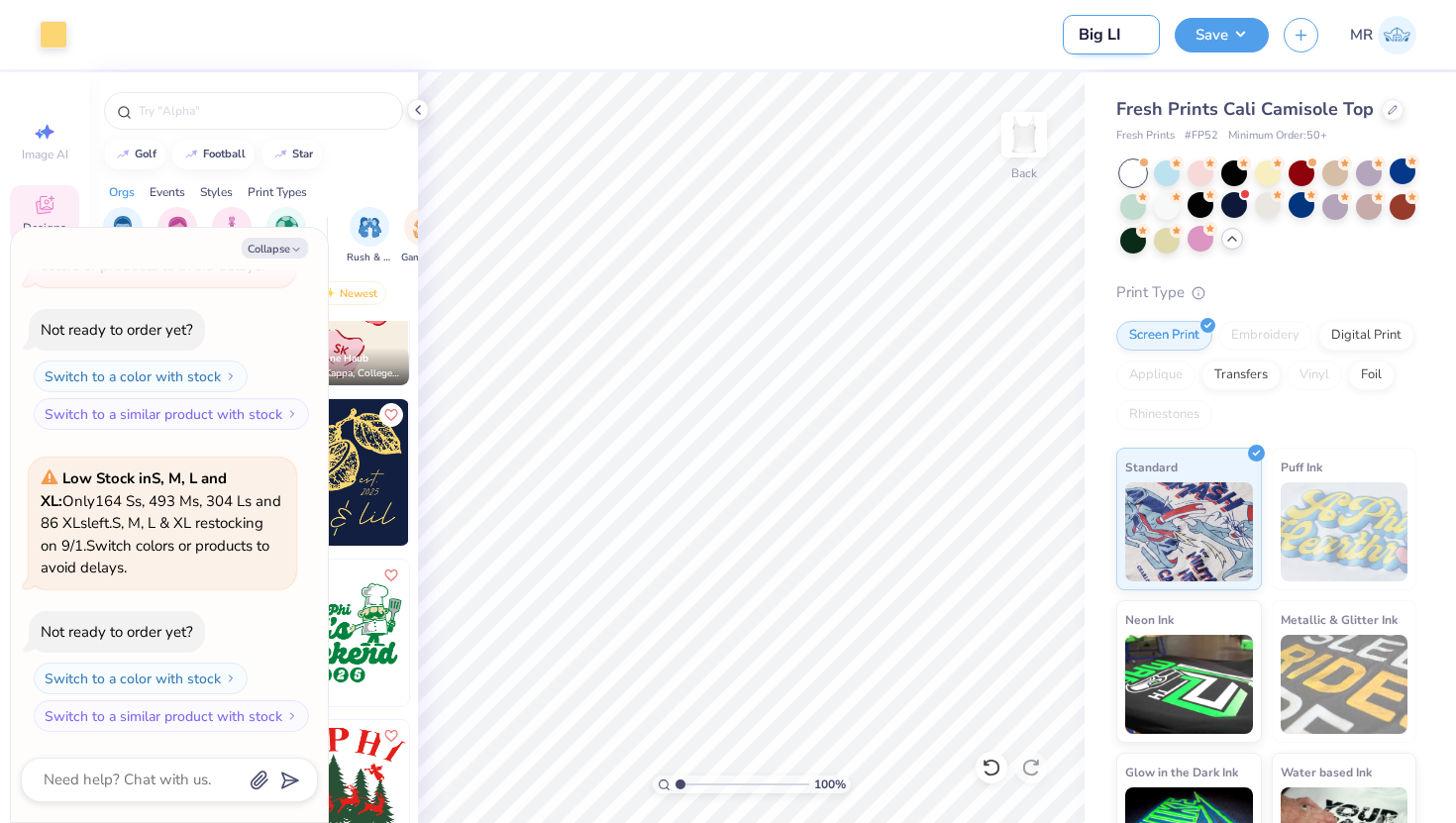 type on "Big LIL" 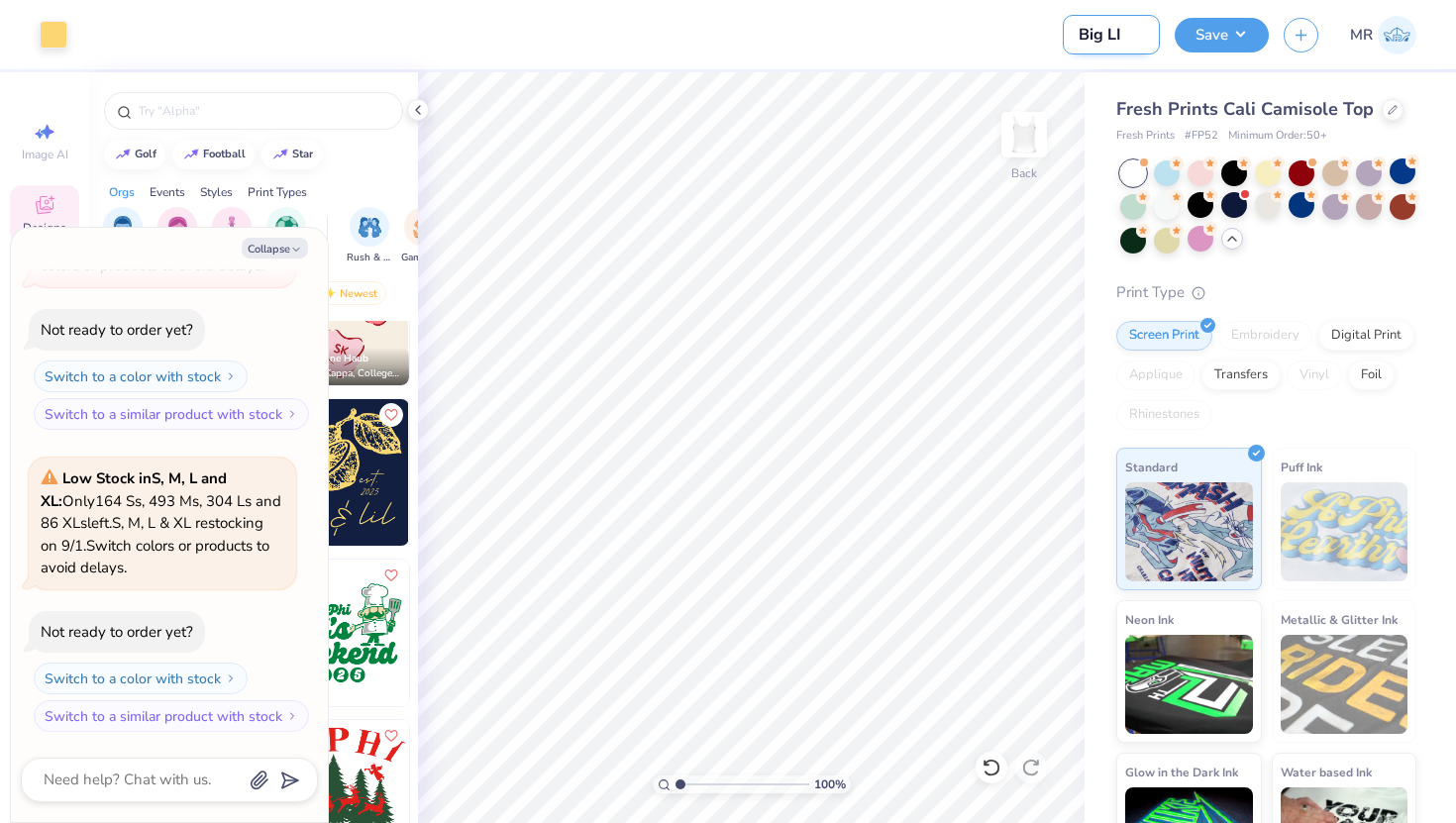 type on "x" 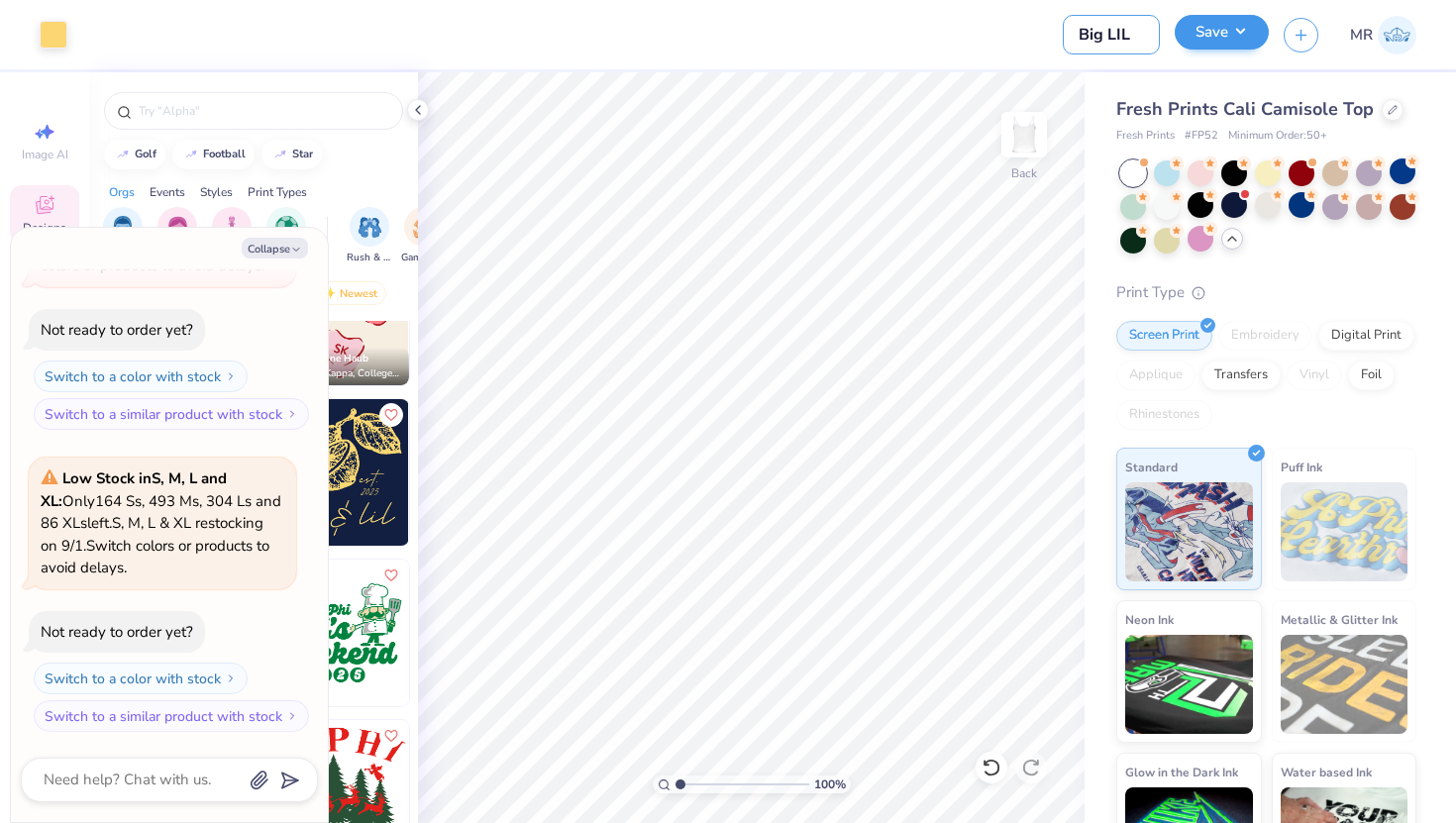 type on "Big LIL" 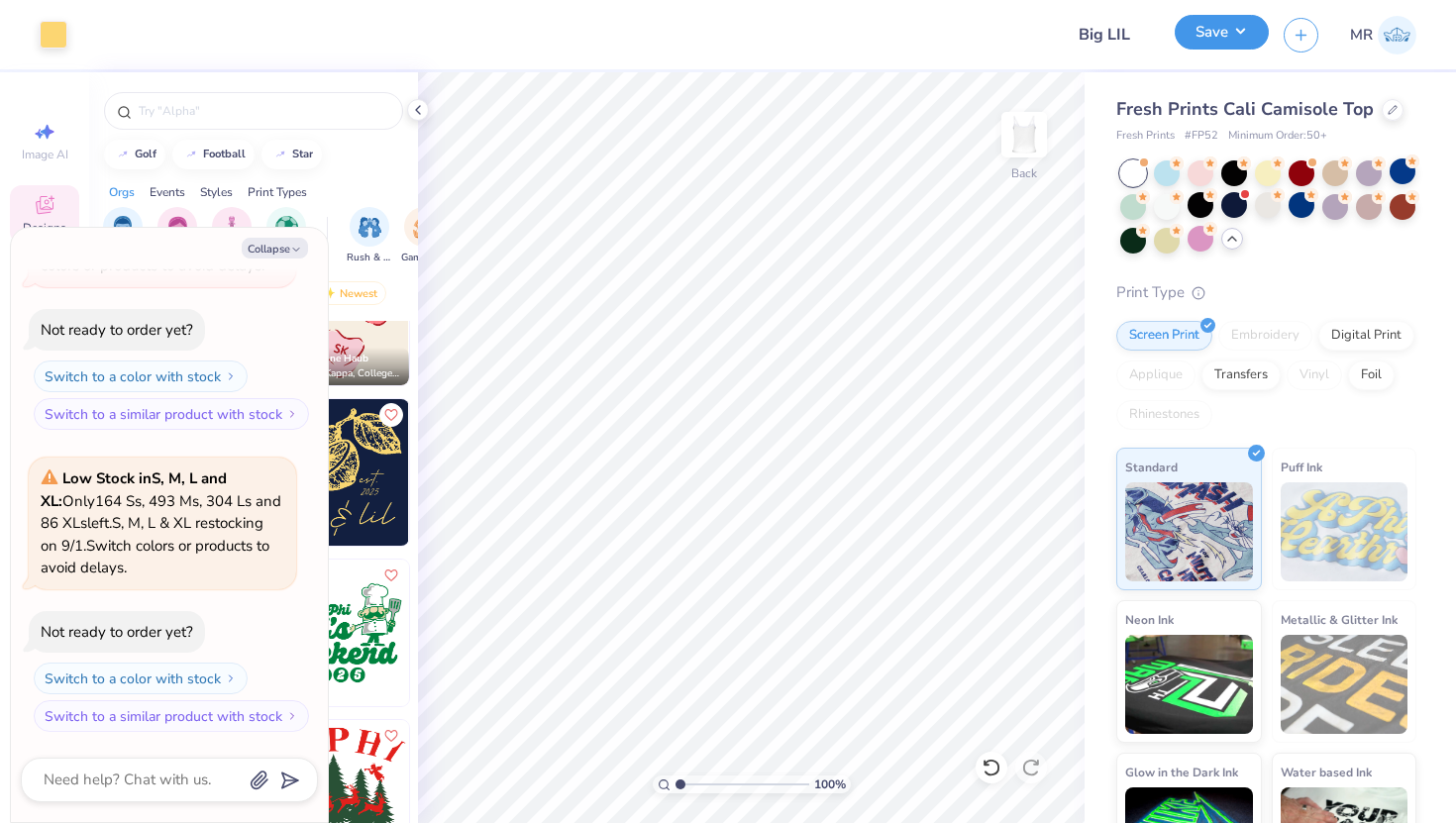 click on "Save" at bounding box center [1221, 32] 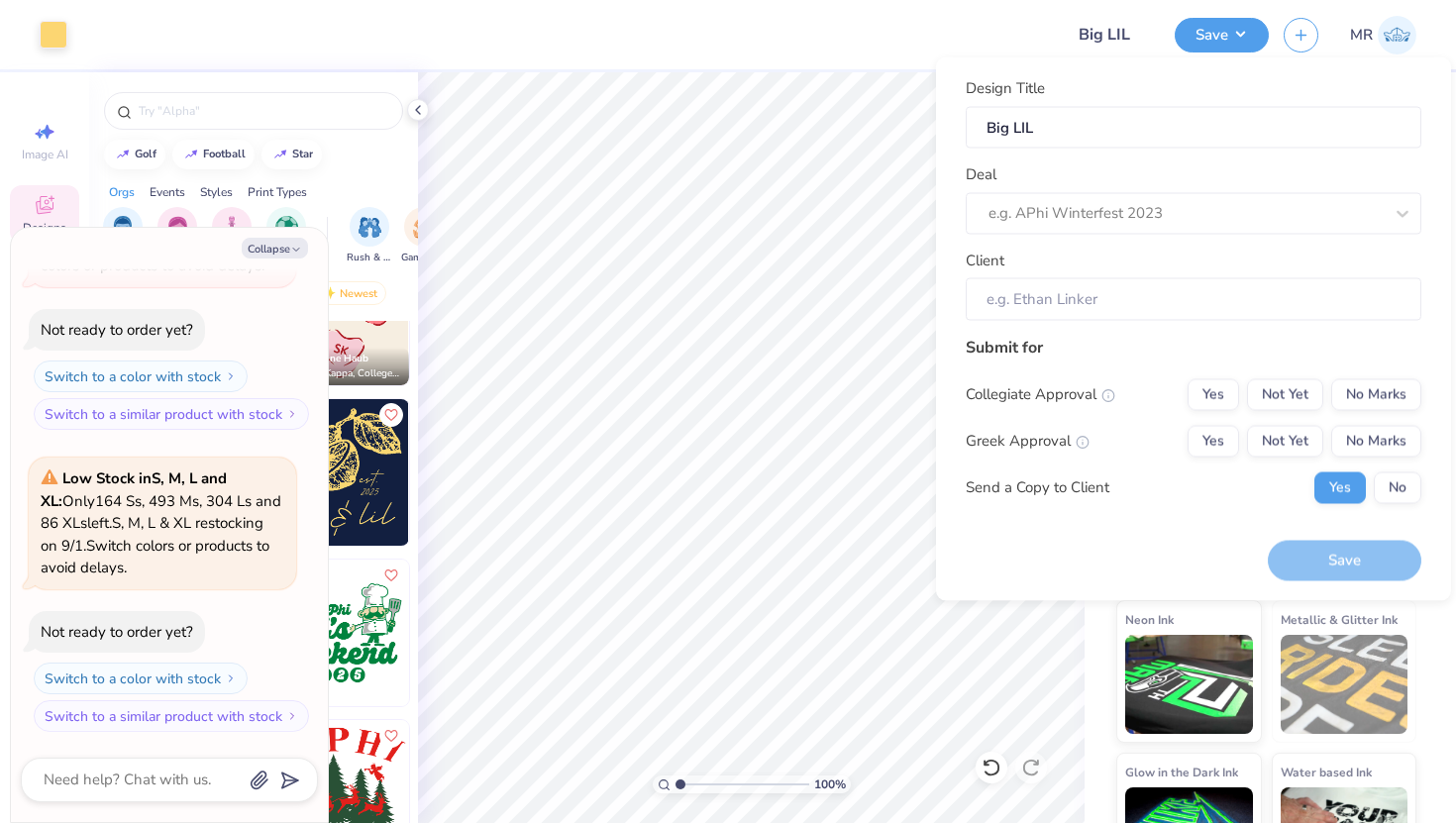 click on "Deal e.g. APhi Winterfest 2023" at bounding box center [1194, 199] 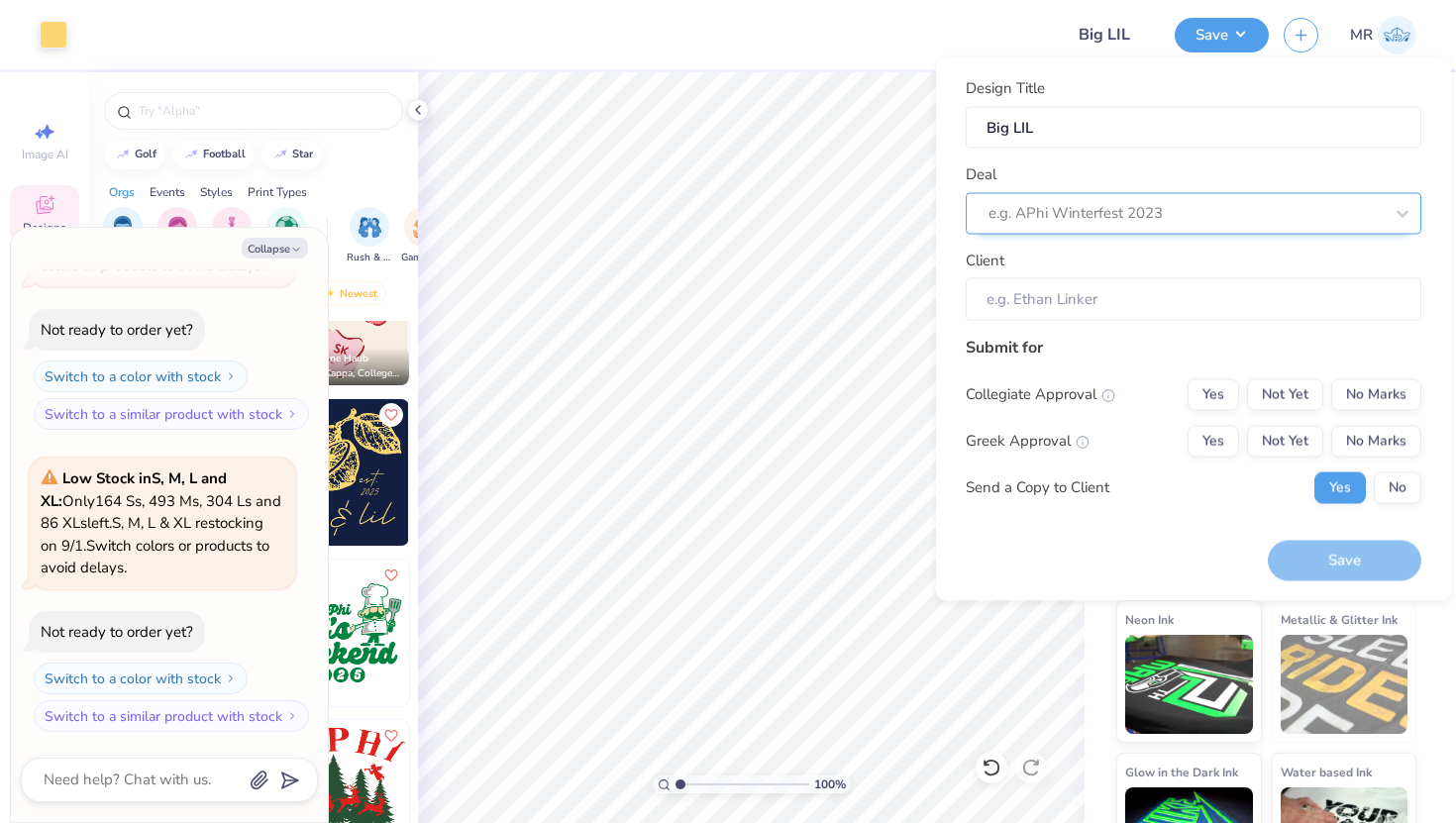 click on "e.g. APhi Winterfest 2023" at bounding box center (1194, 213) 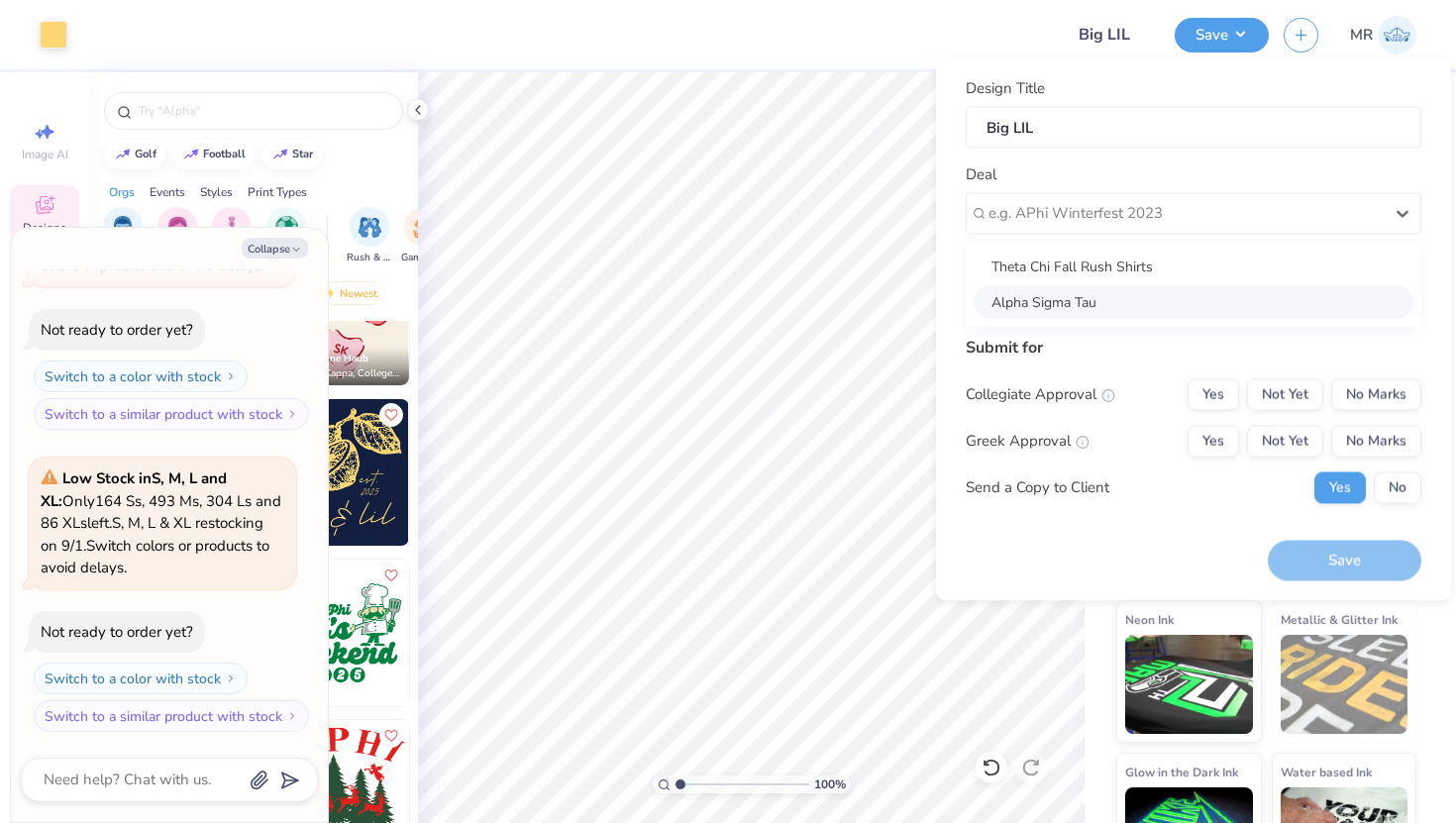 click on "Alpha Sigma Tau" at bounding box center [1194, 301] 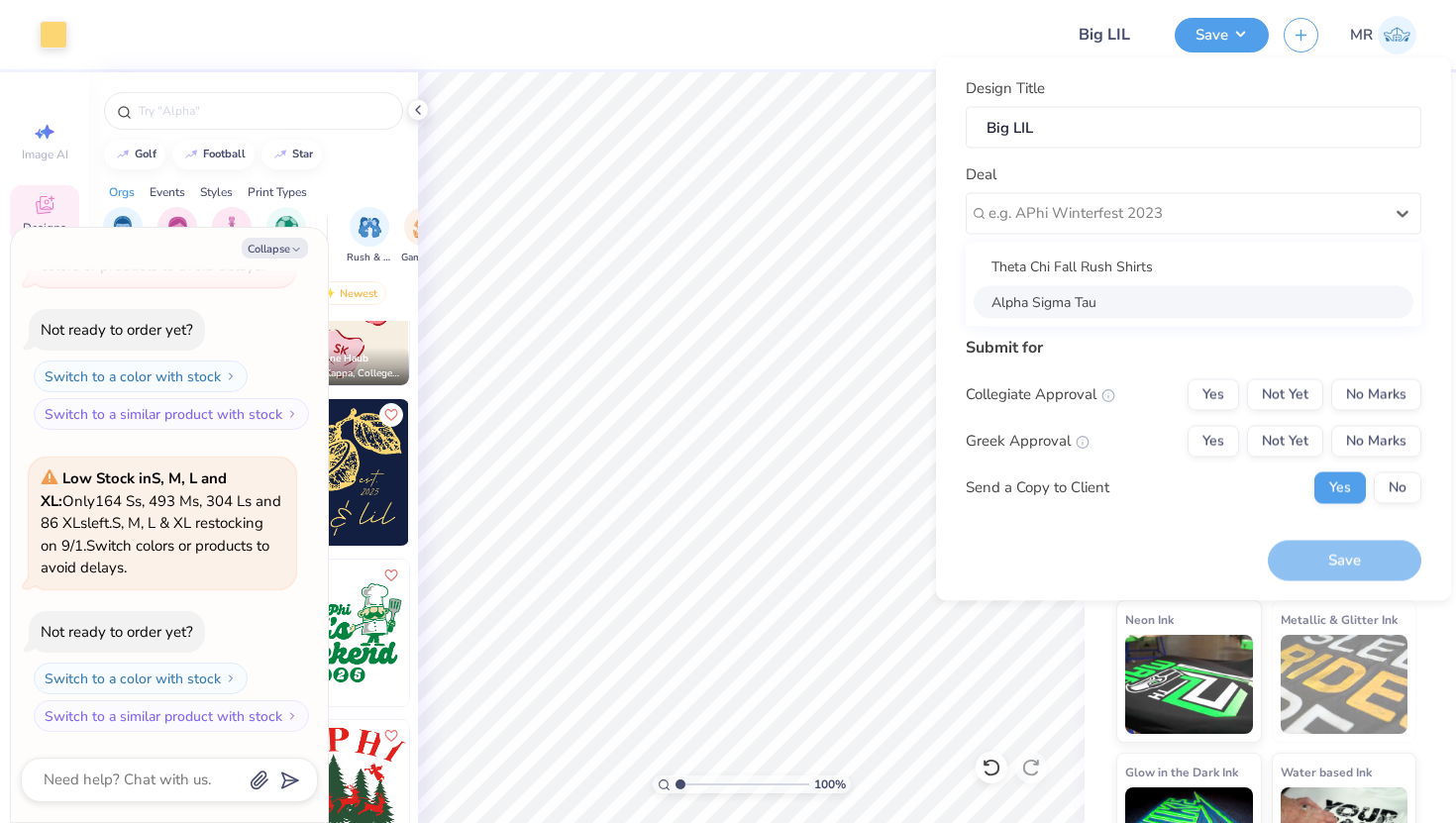 type on "x" 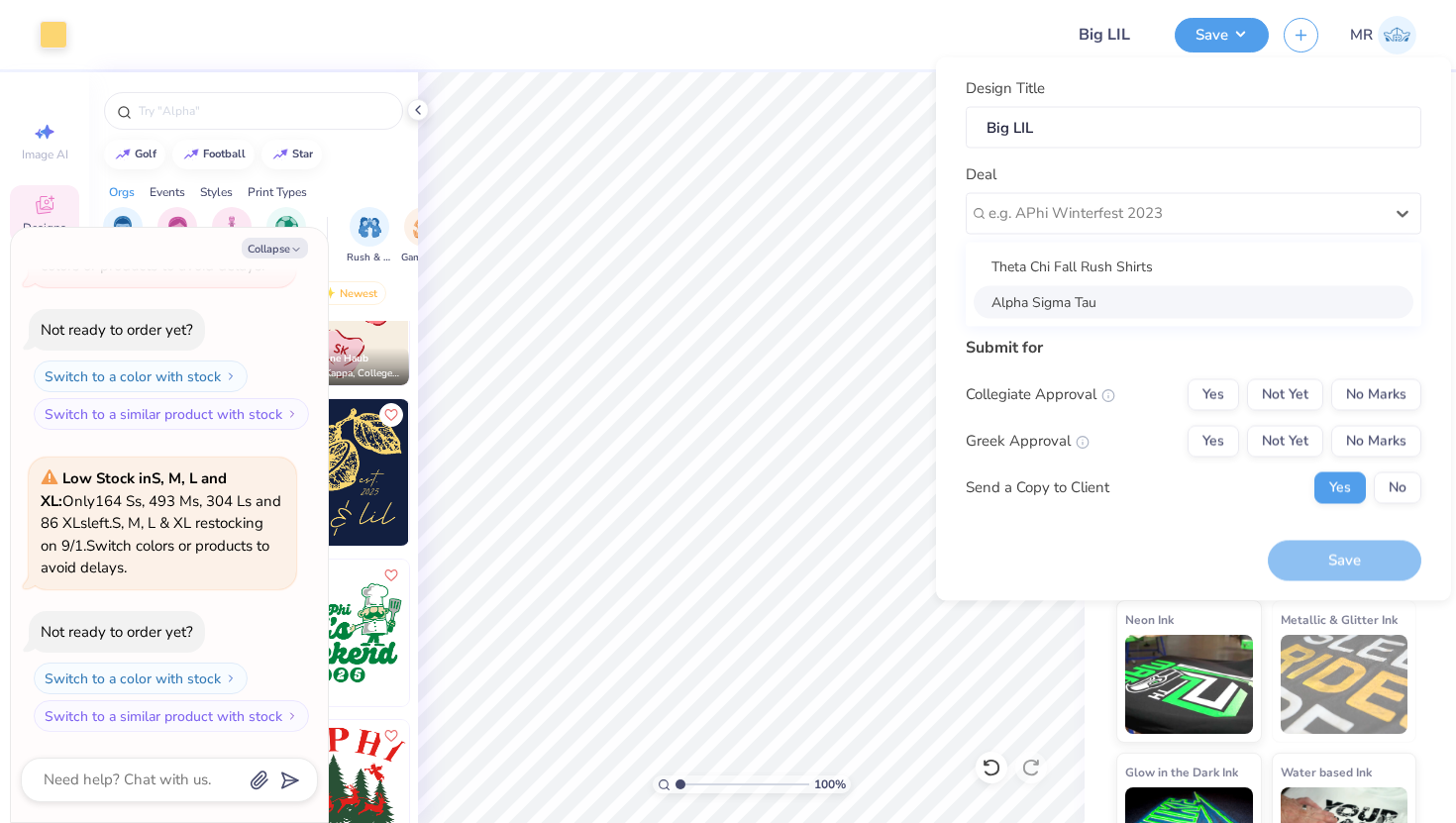 type on "Morgan Ray" 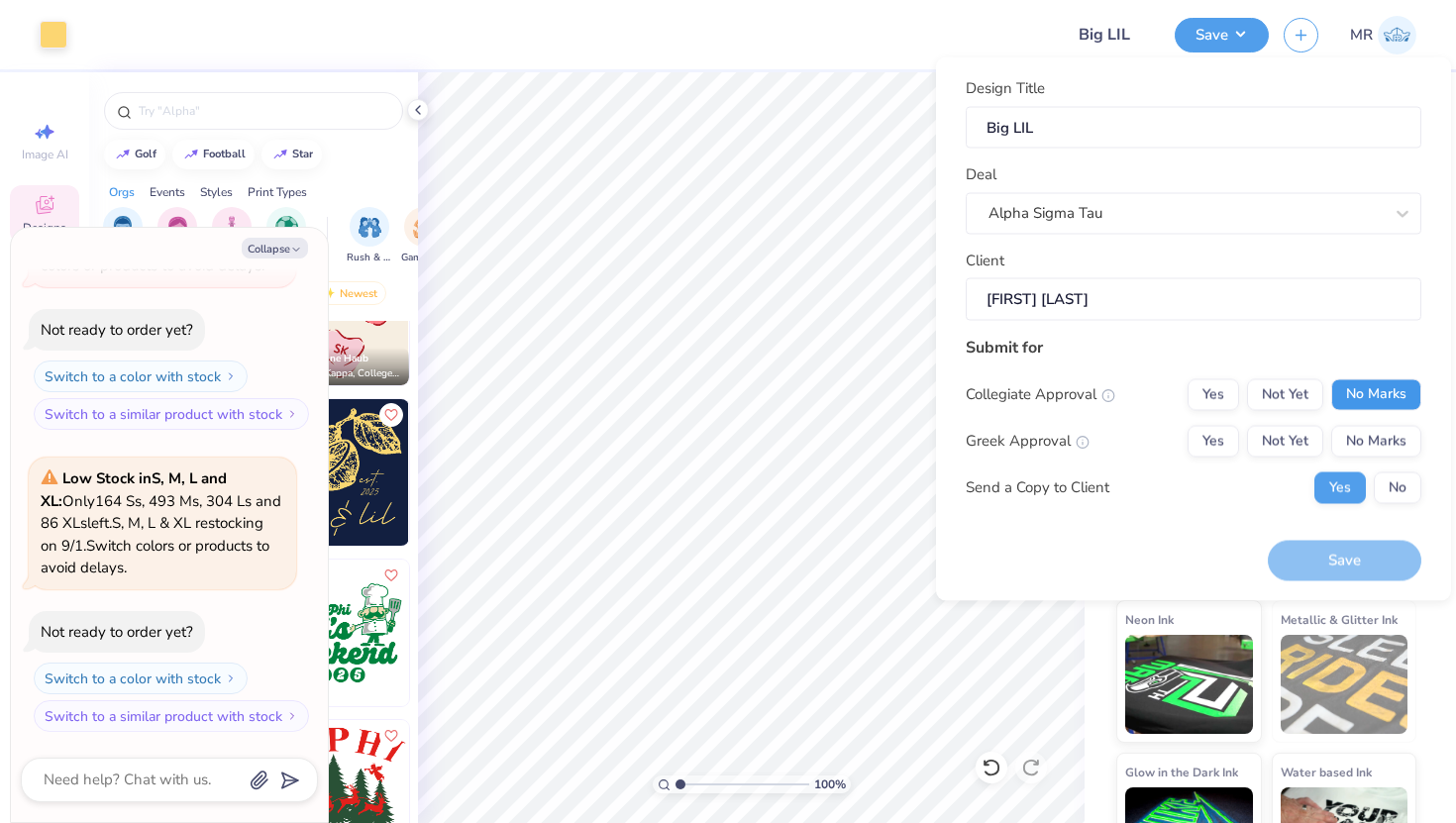 click on "No Marks" at bounding box center [1376, 394] 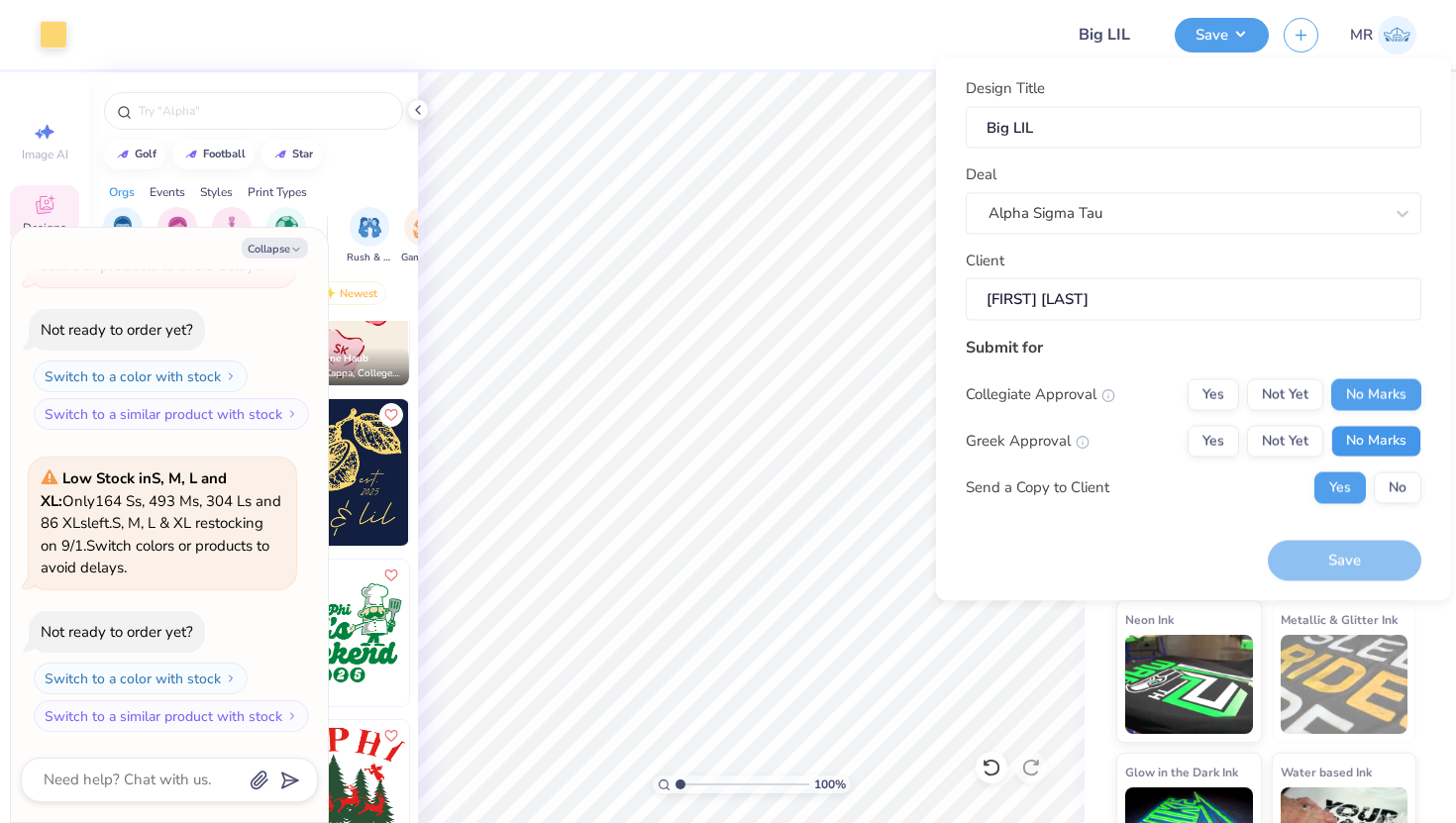 click on "No Marks" at bounding box center [1376, 441] 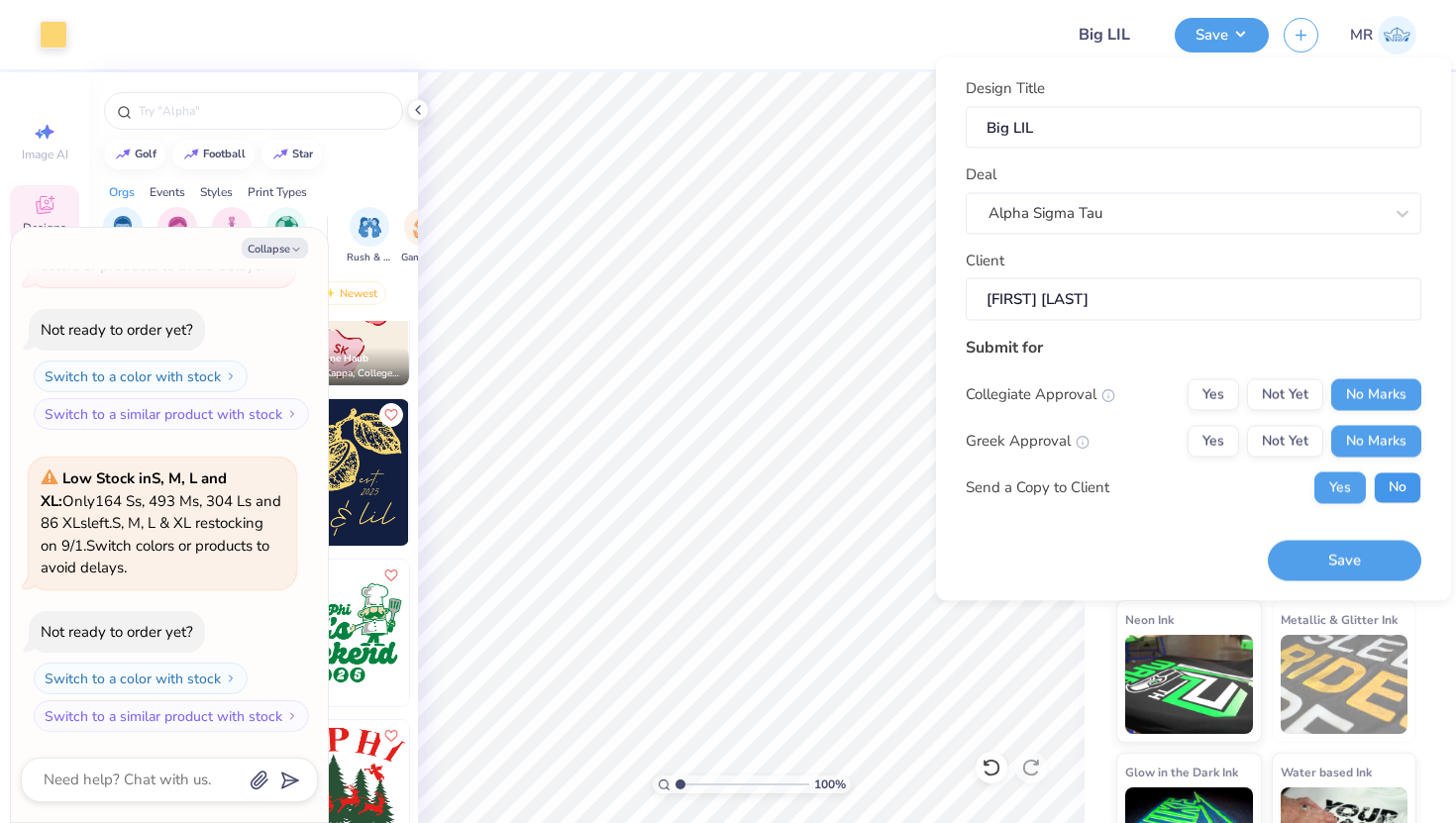 click on "No" at bounding box center (1398, 487) 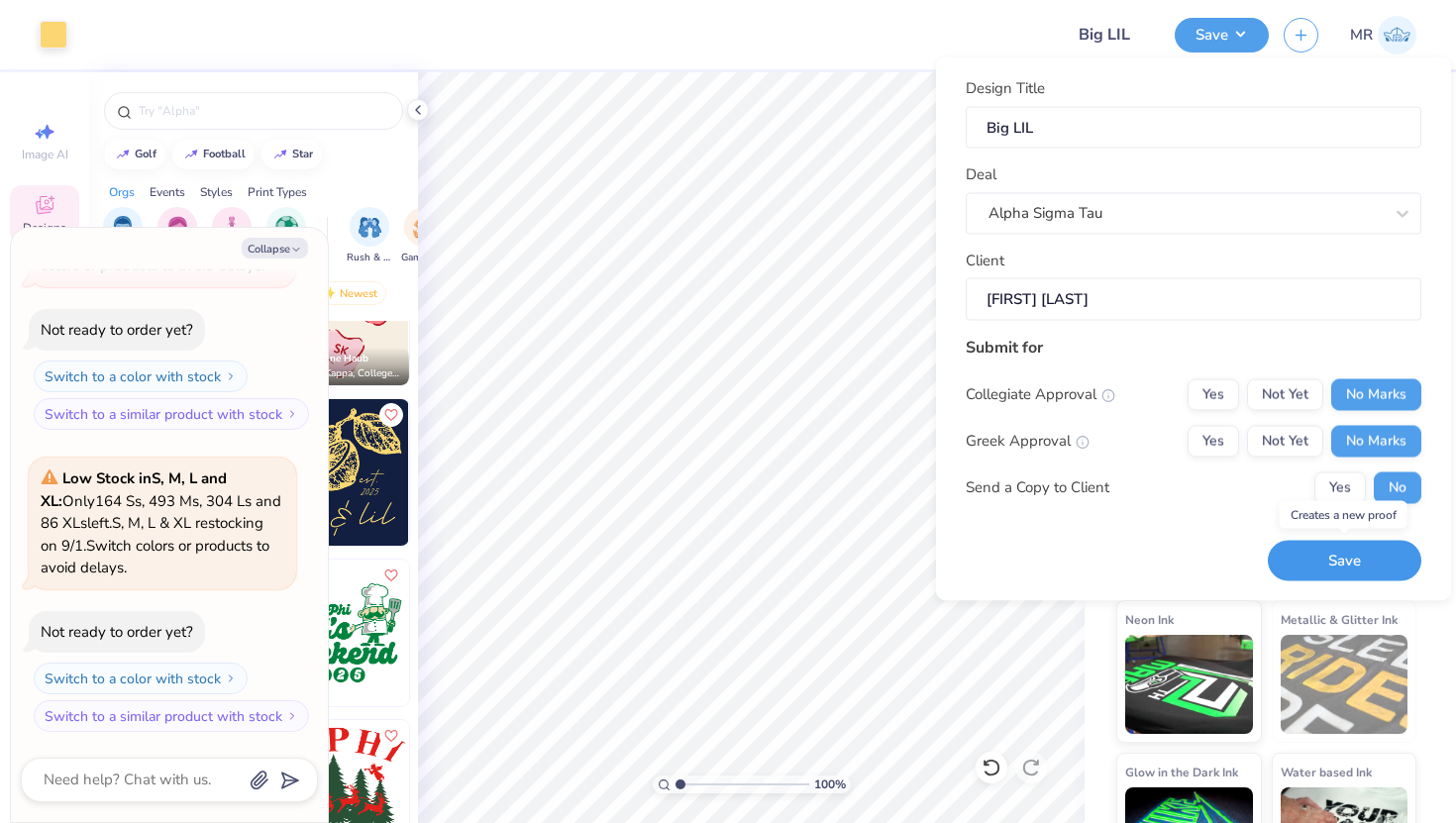 click on "Save" at bounding box center [1344, 561] 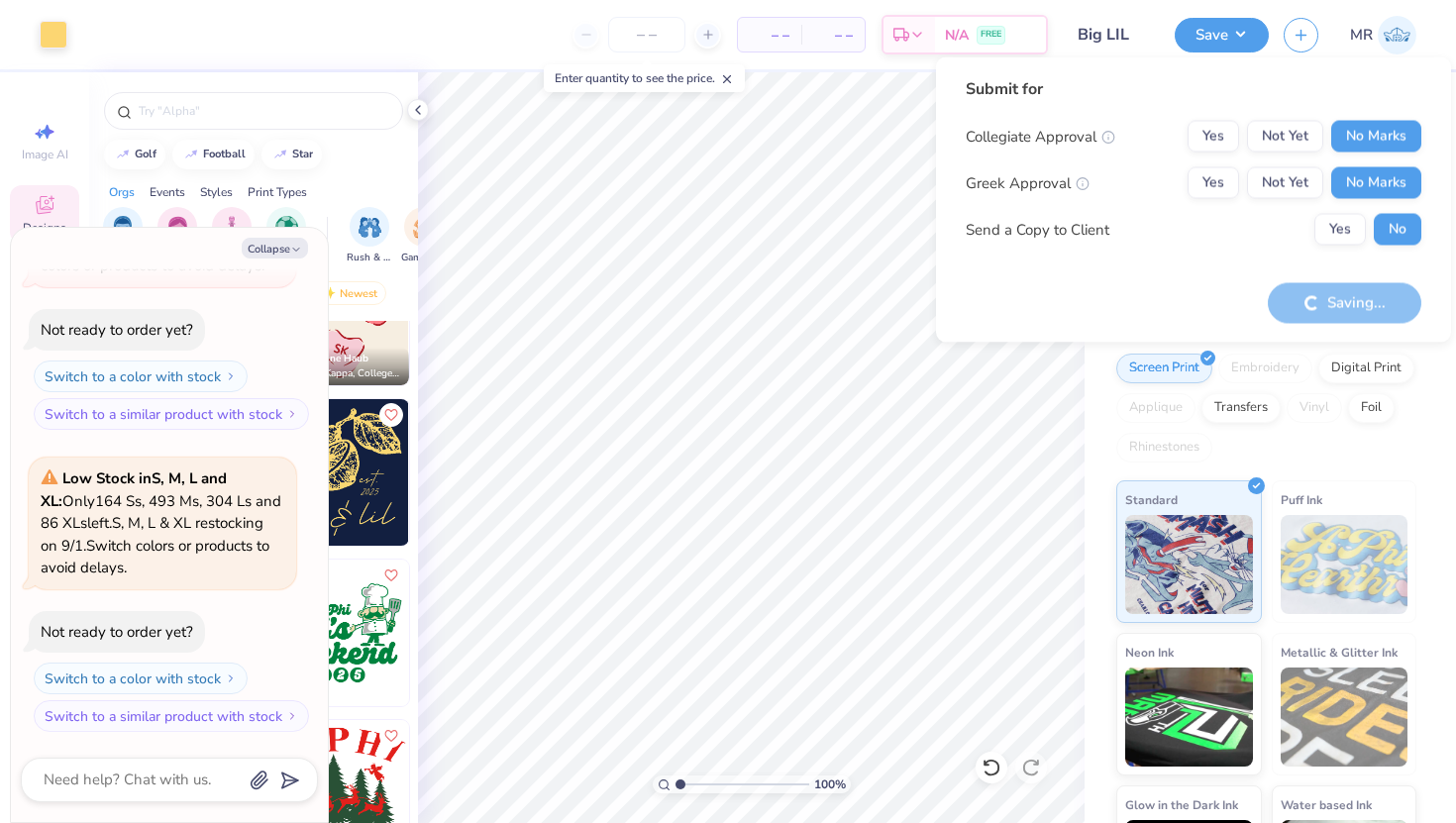 type on "x" 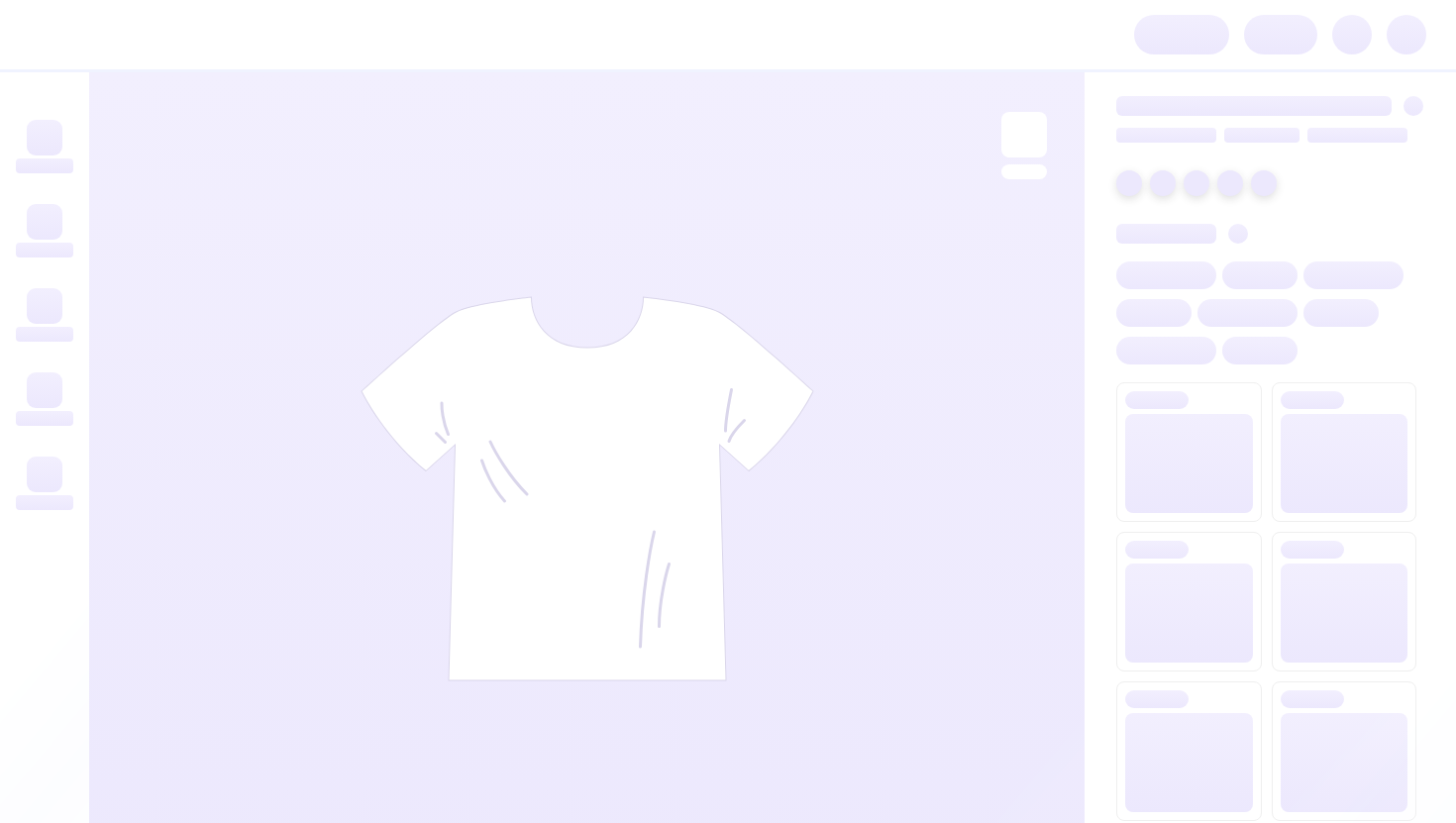 scroll, scrollTop: 0, scrollLeft: 0, axis: both 